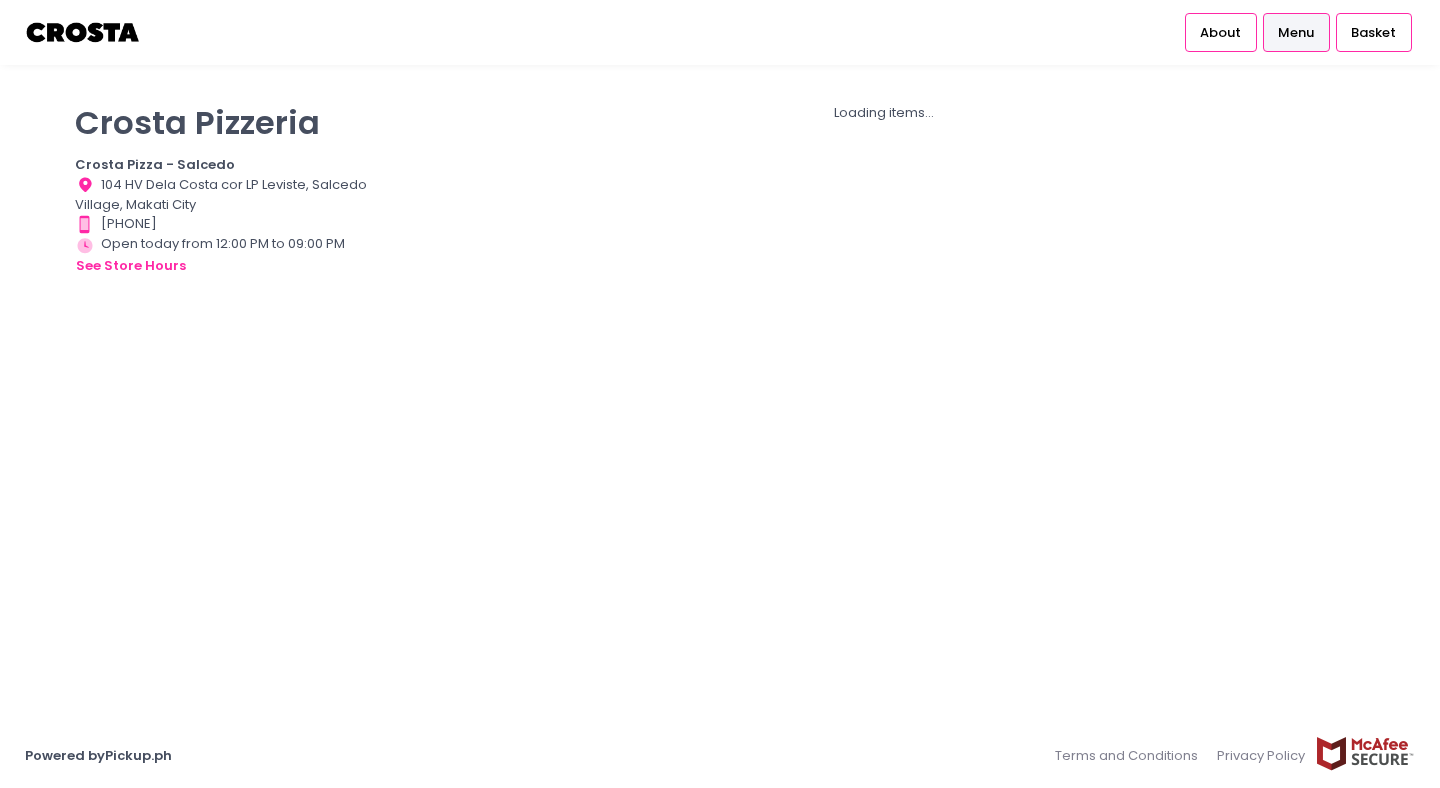 scroll, scrollTop: 0, scrollLeft: 0, axis: both 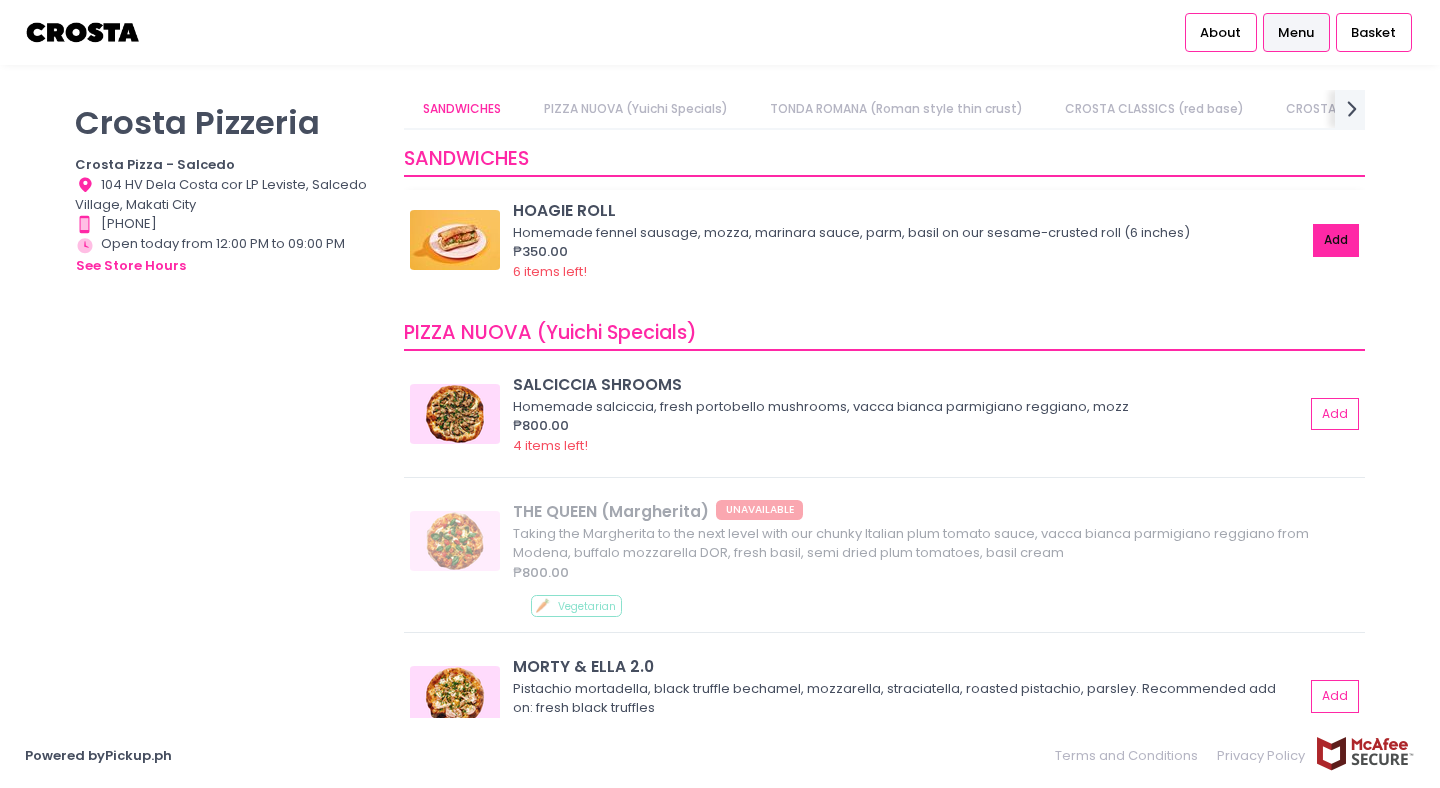 click on "Add" at bounding box center [1336, 240] 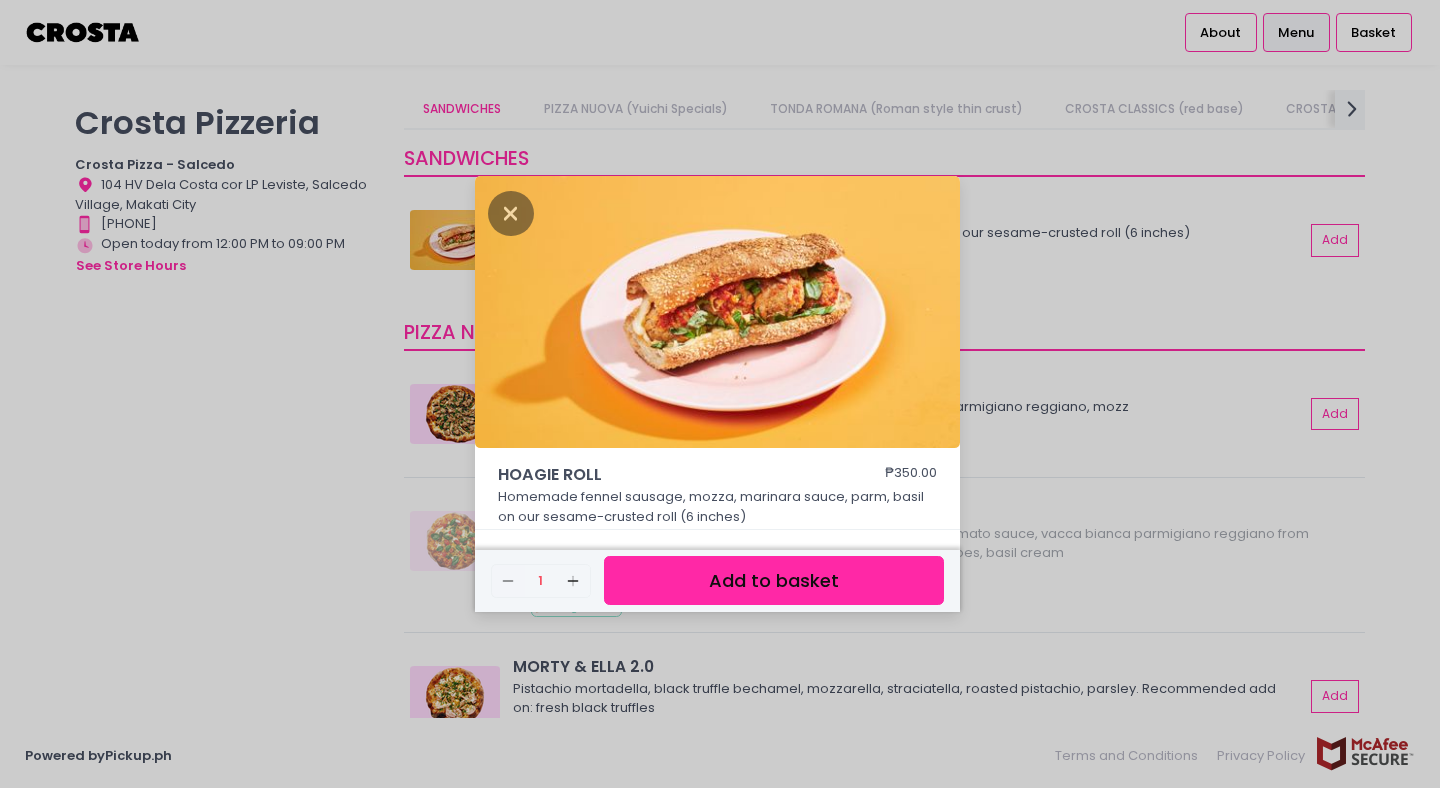 click on "Add to basket" at bounding box center [774, 580] 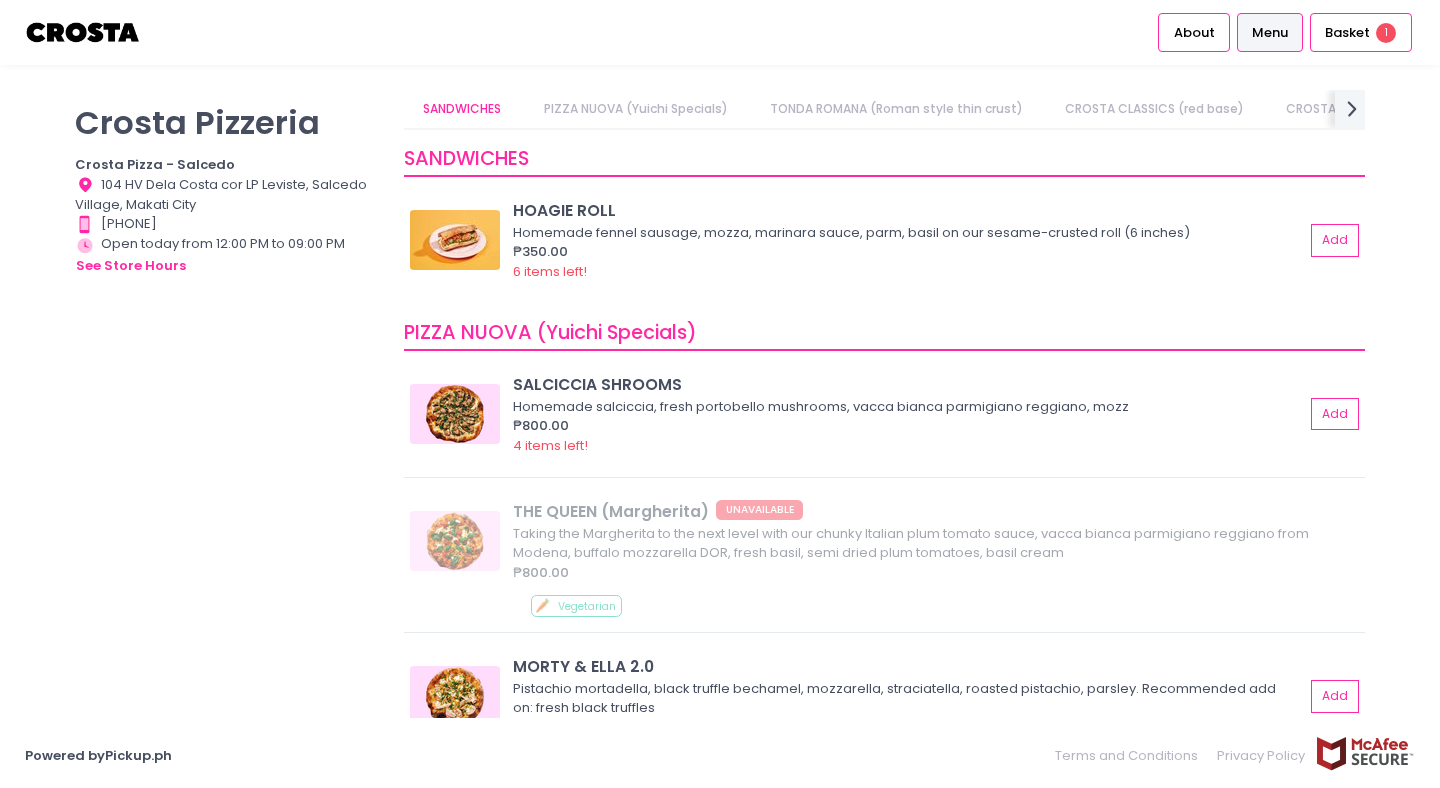click on "Contact Number Created with Sketch.   0977 284 5636" at bounding box center [227, 224] 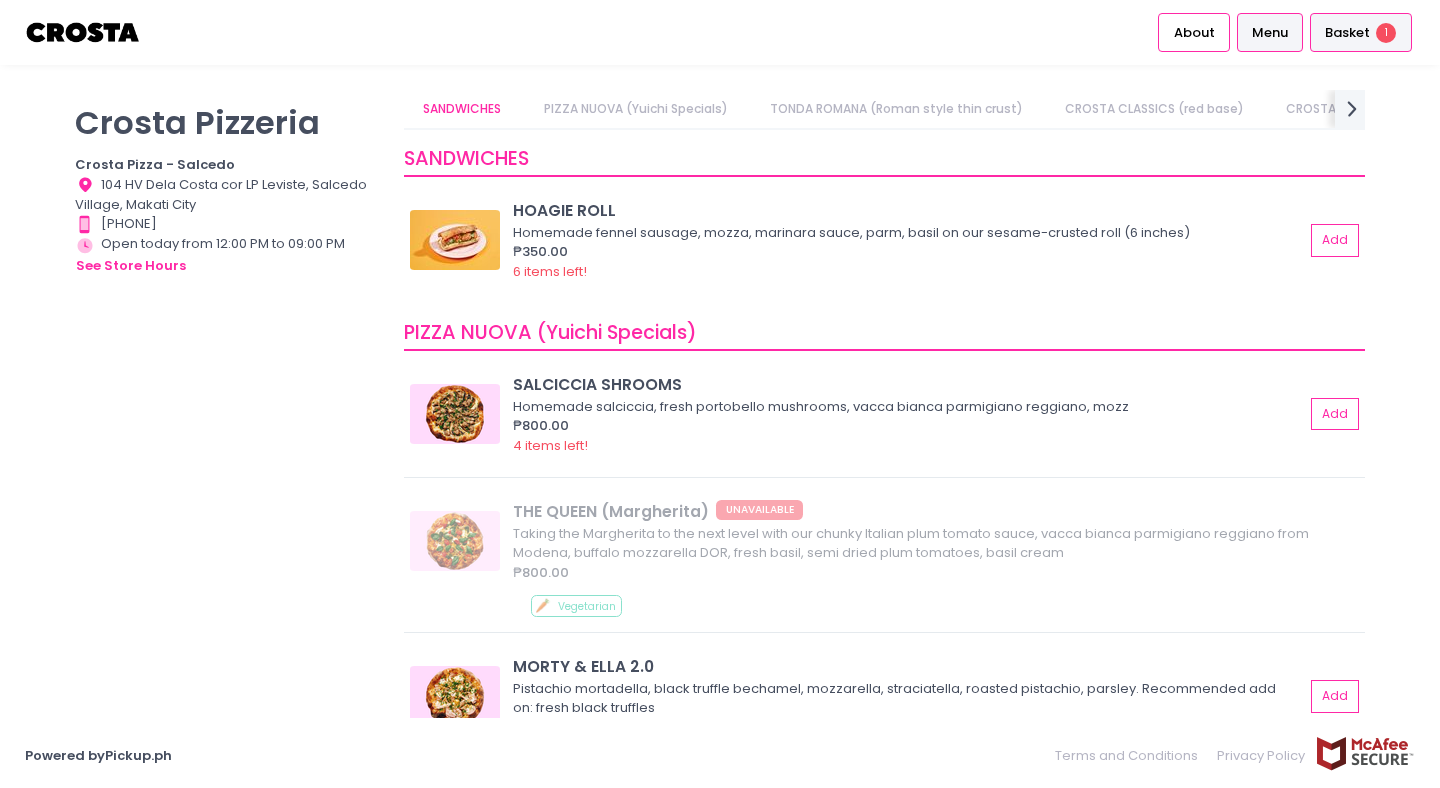 click on "Basket" at bounding box center (1347, 33) 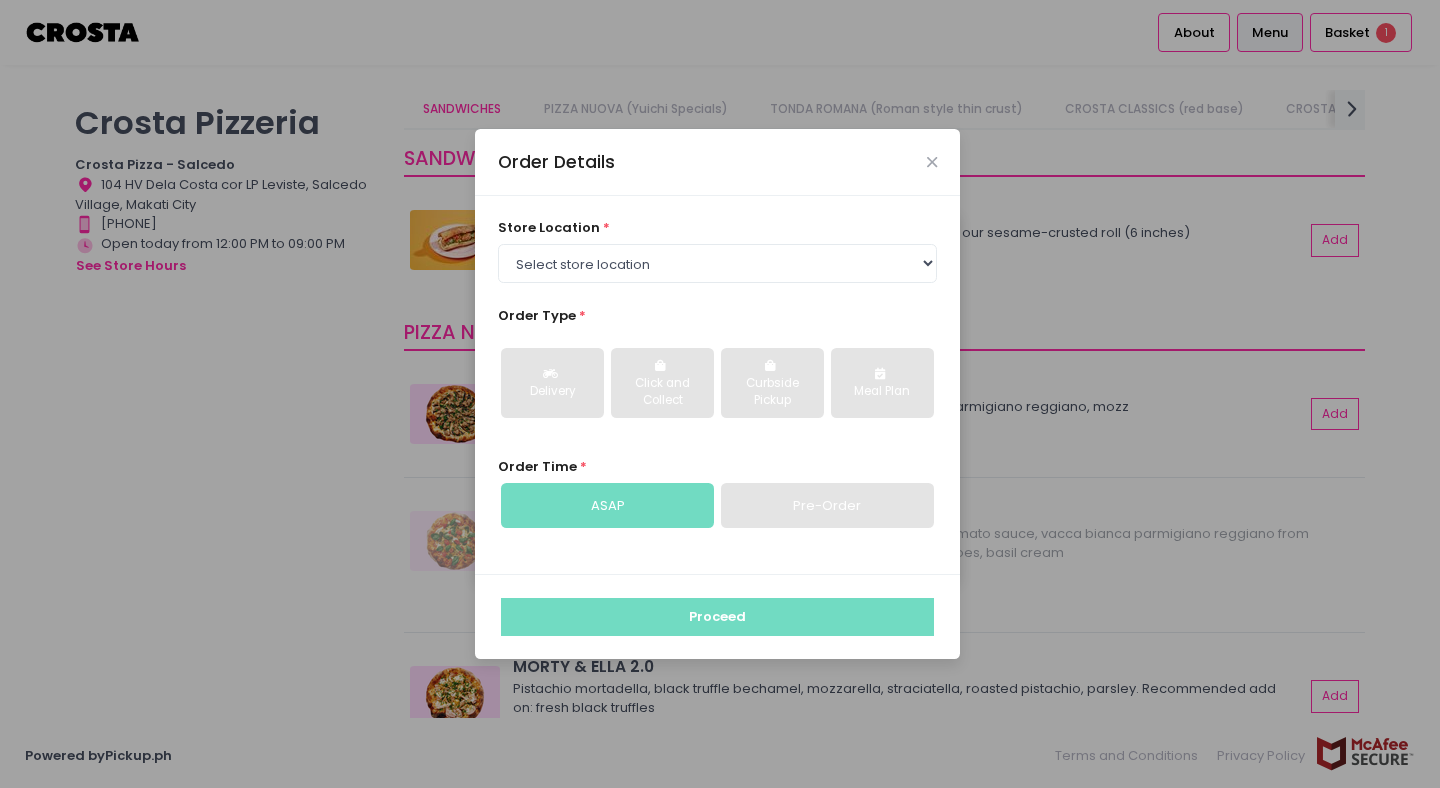 click on "ASAP" at bounding box center [607, 506] 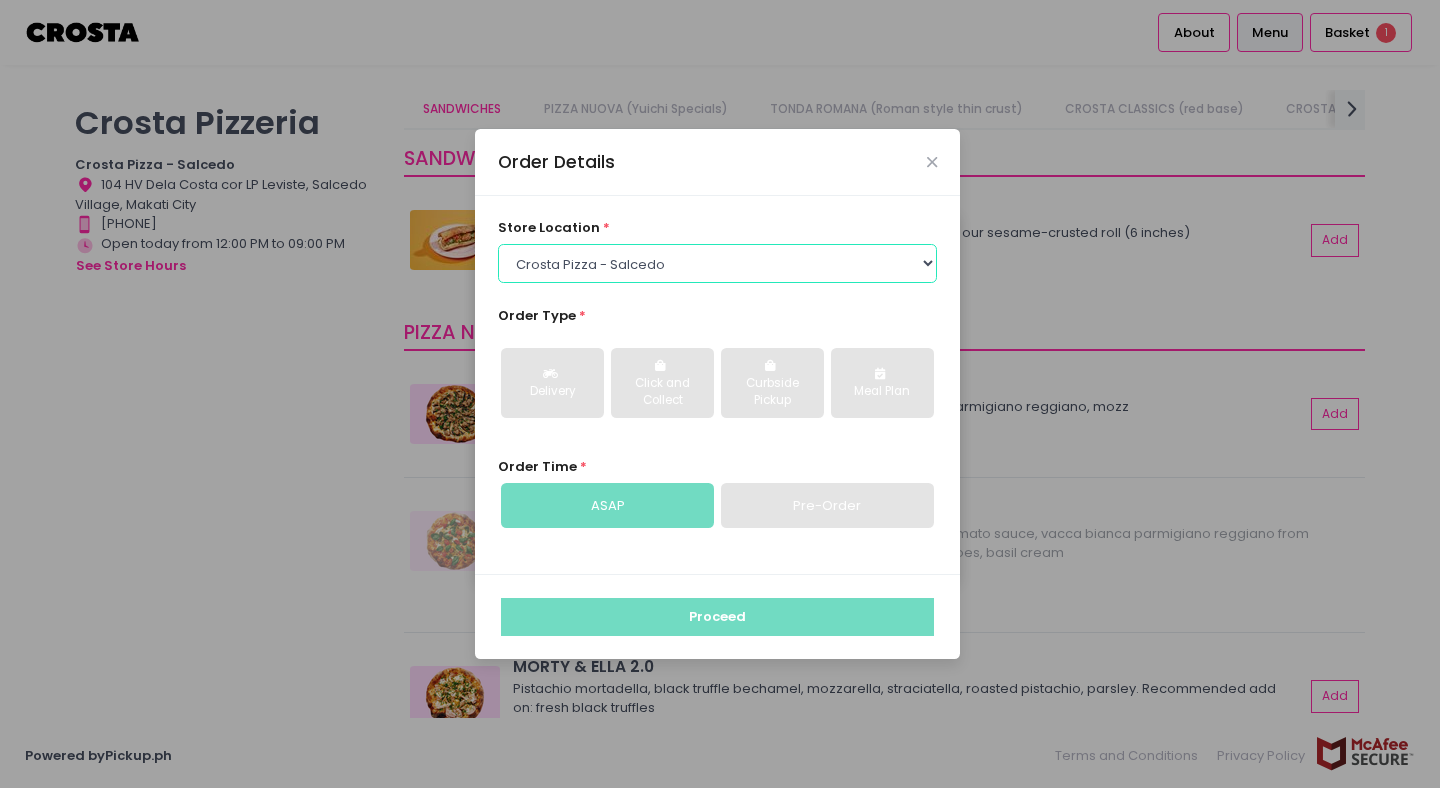 click on "Crosta Pizza - Salcedo" at bounding box center [0, 0] 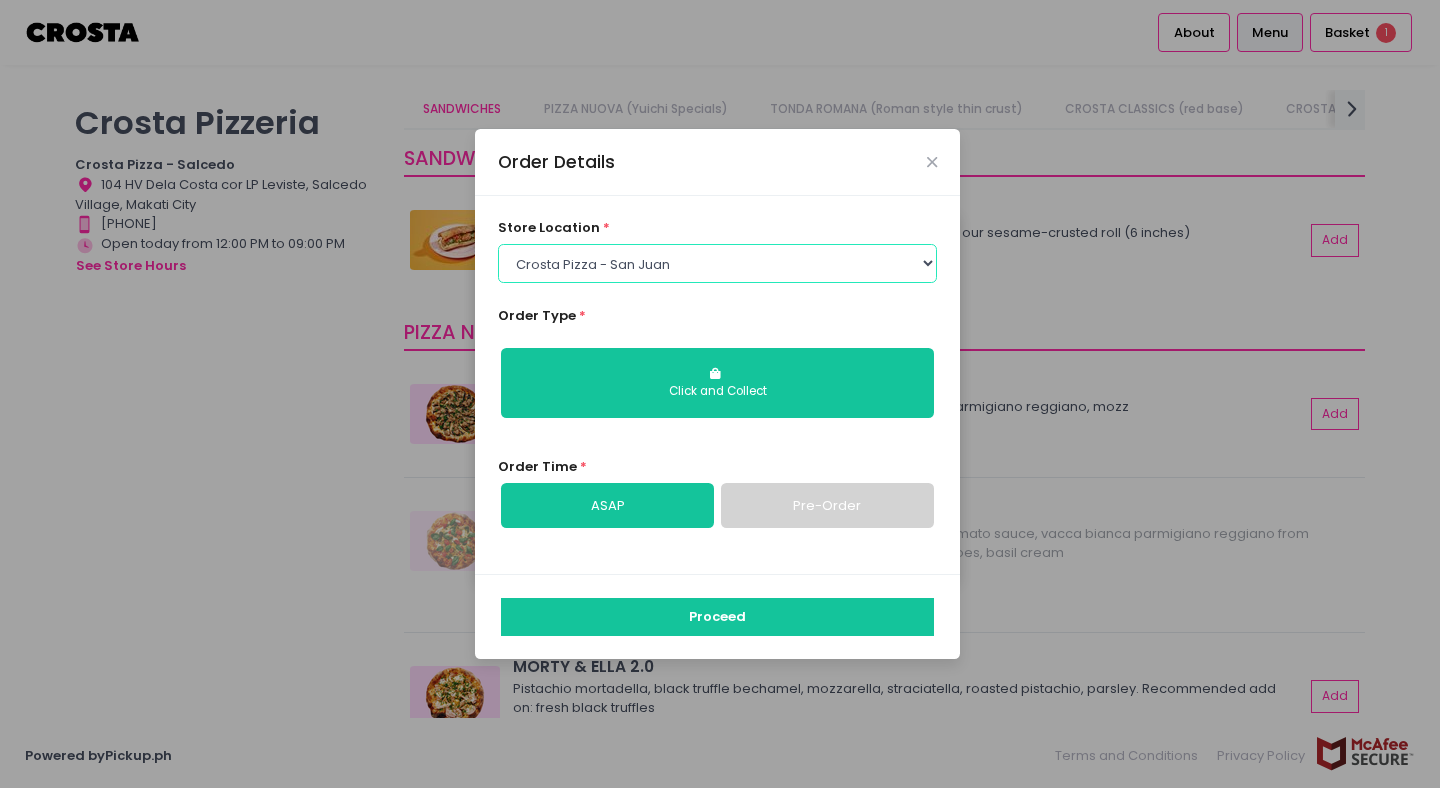 click on "Crosta Pizza - San Juan" at bounding box center [0, 0] 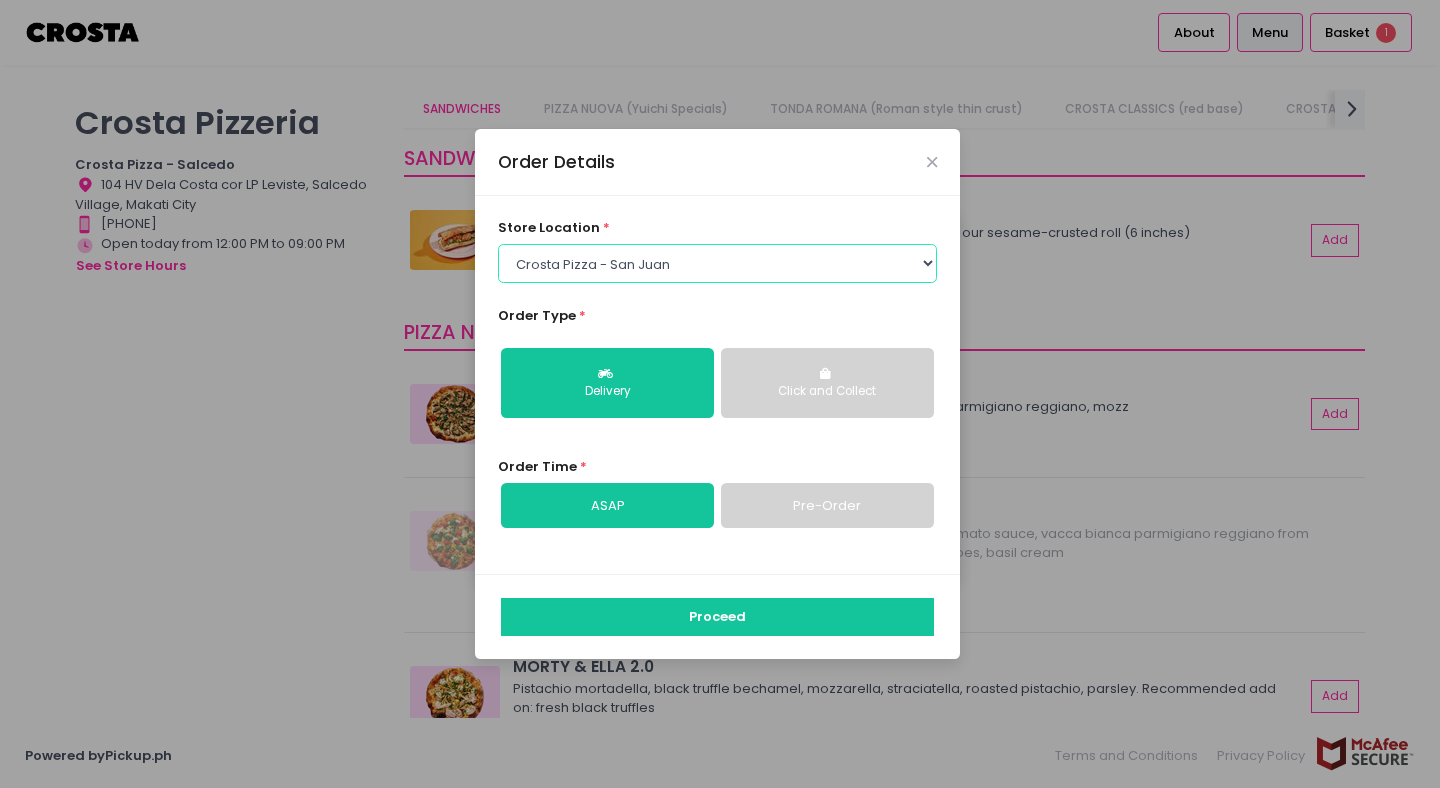 select on "5fabb2e53664a8677beaeb89" 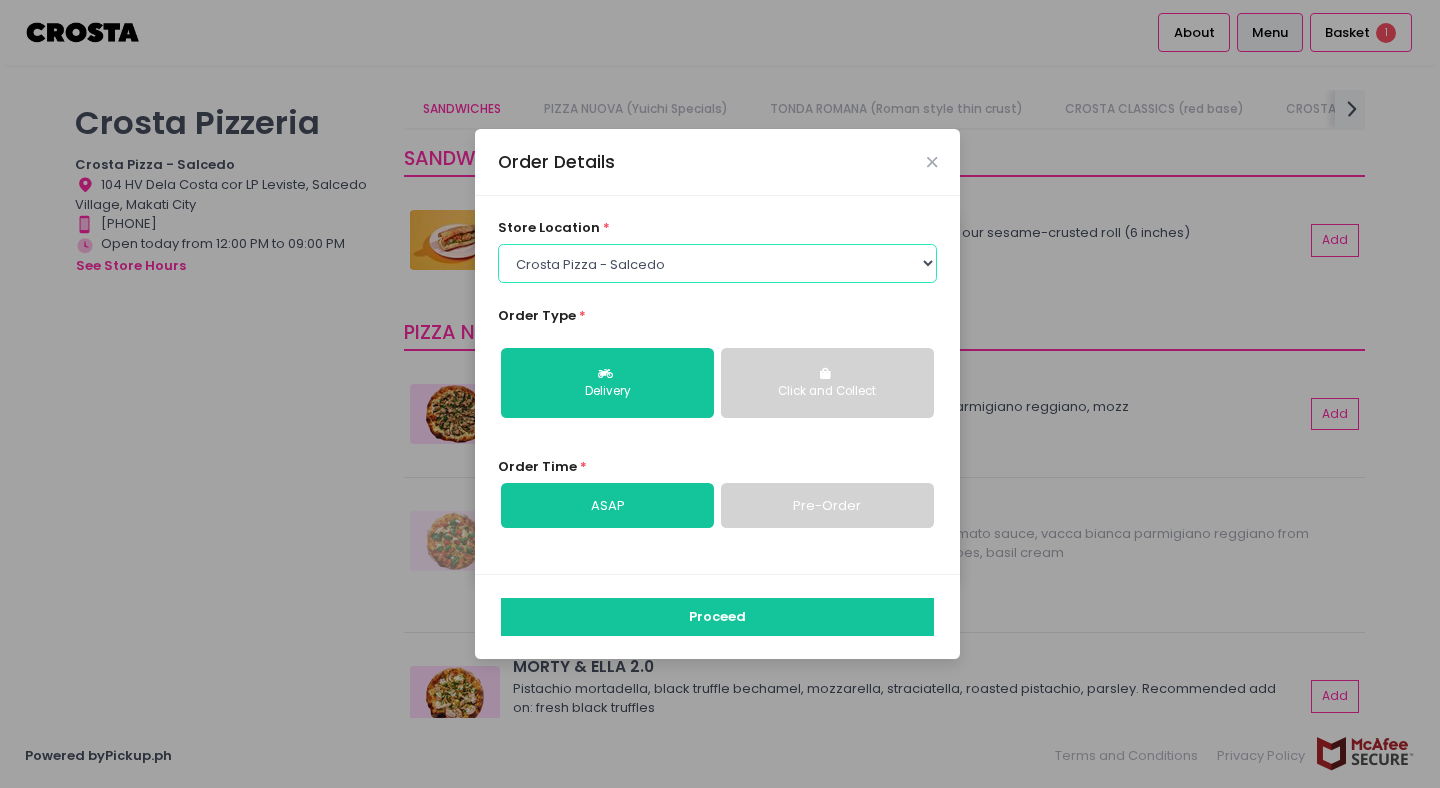 click on "Crosta Pizza - Salcedo" at bounding box center (0, 0) 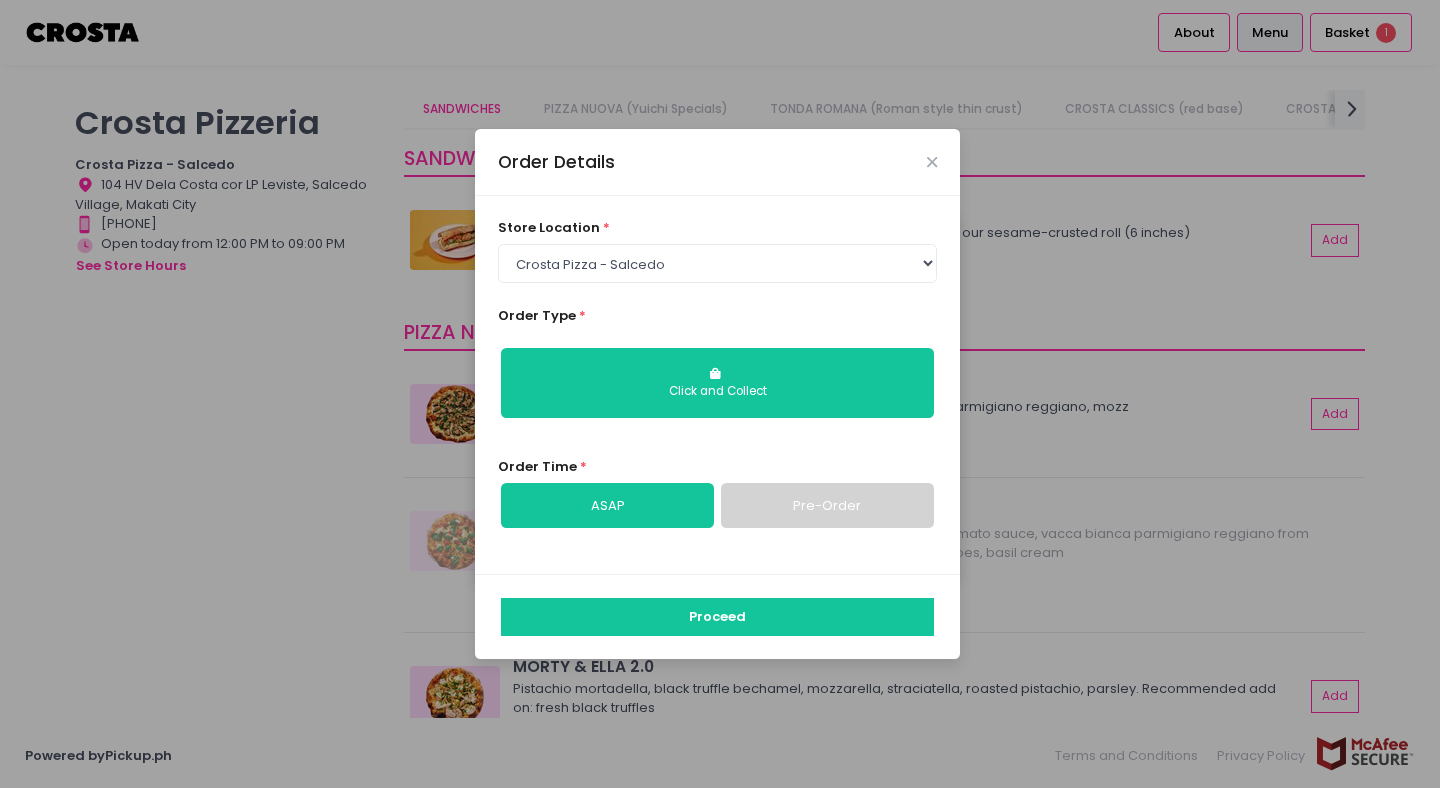 click on "Order Type   *  Click and Collect" at bounding box center (718, 370) 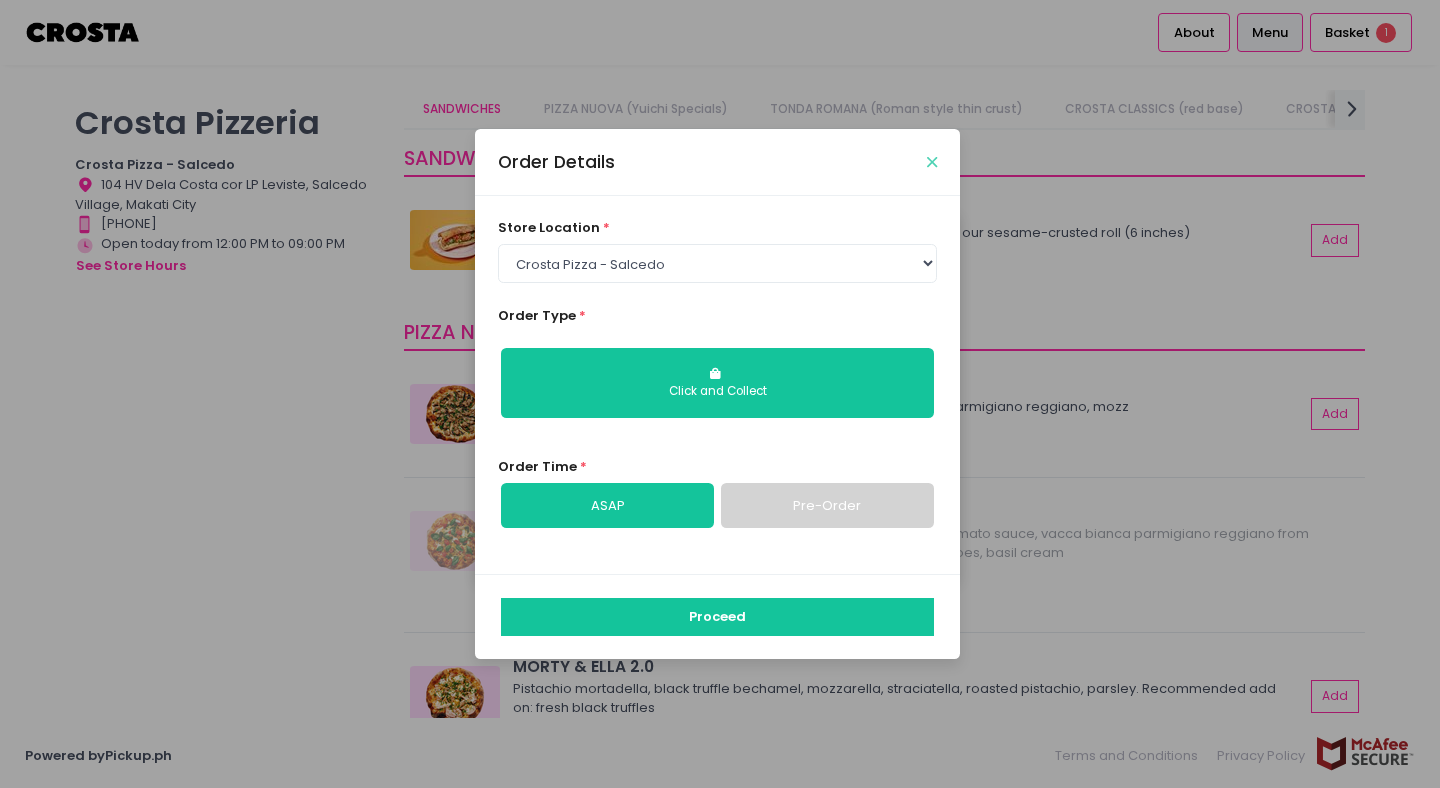 click at bounding box center [932, 162] 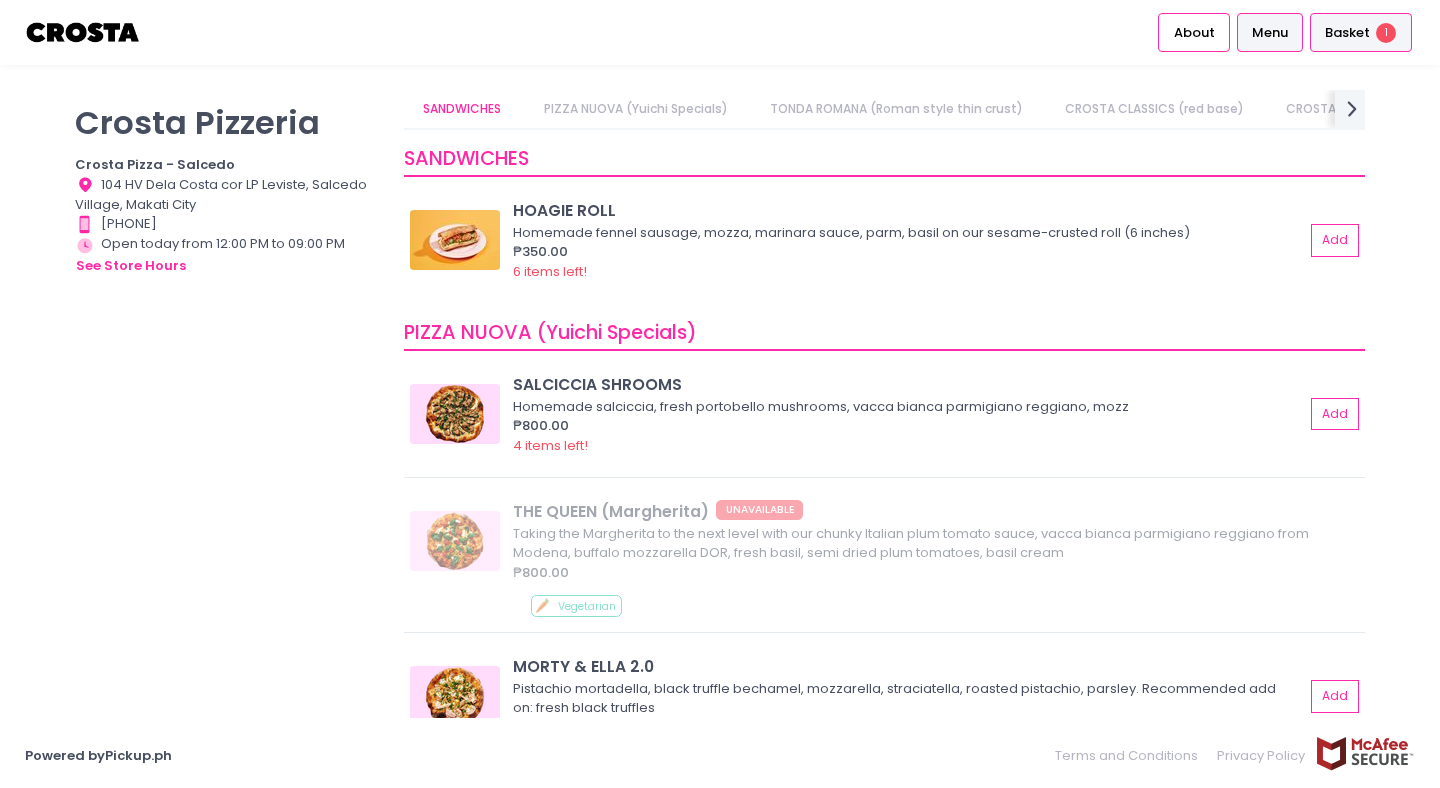 click on "Basket" at bounding box center [1347, 33] 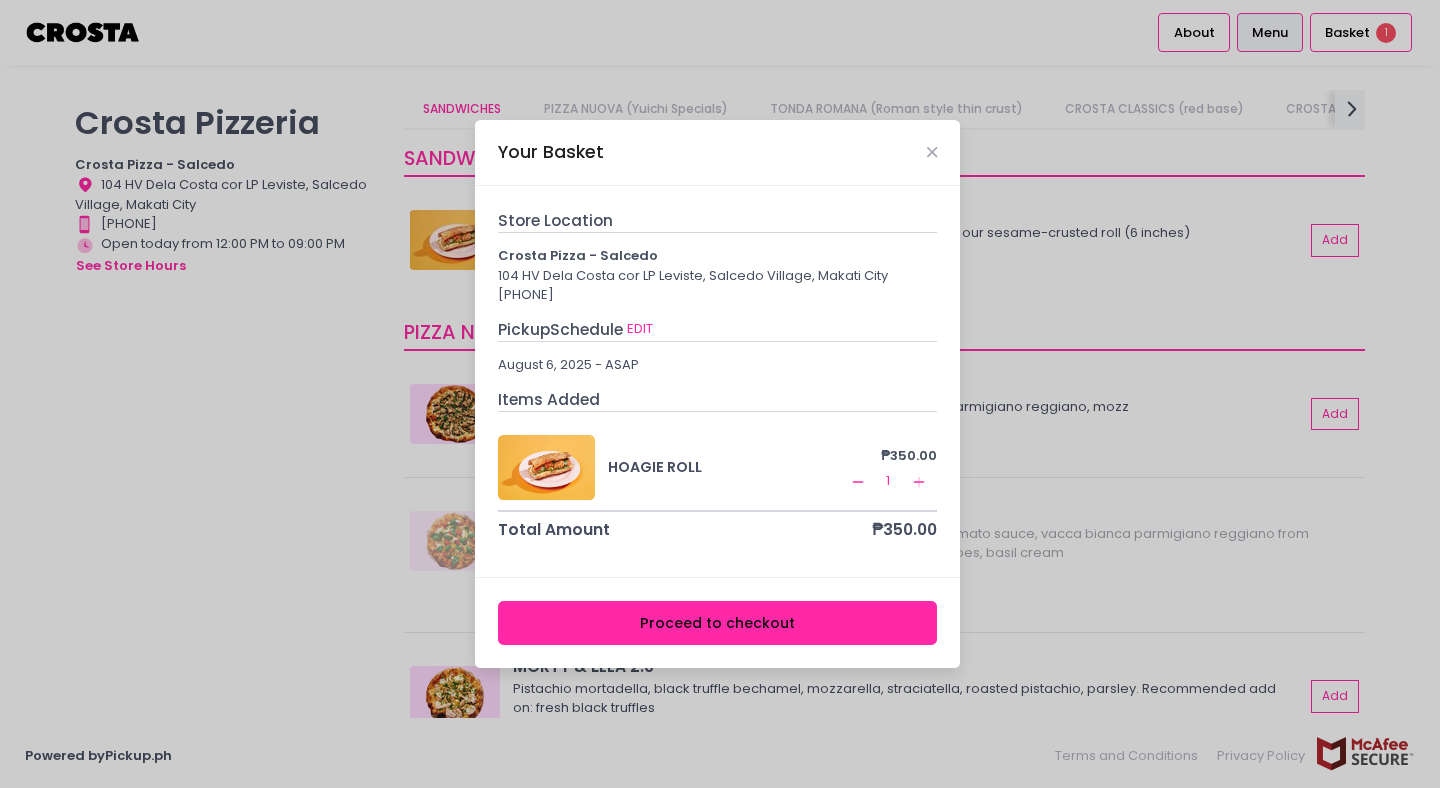 click on "Remove Created with Sketch." 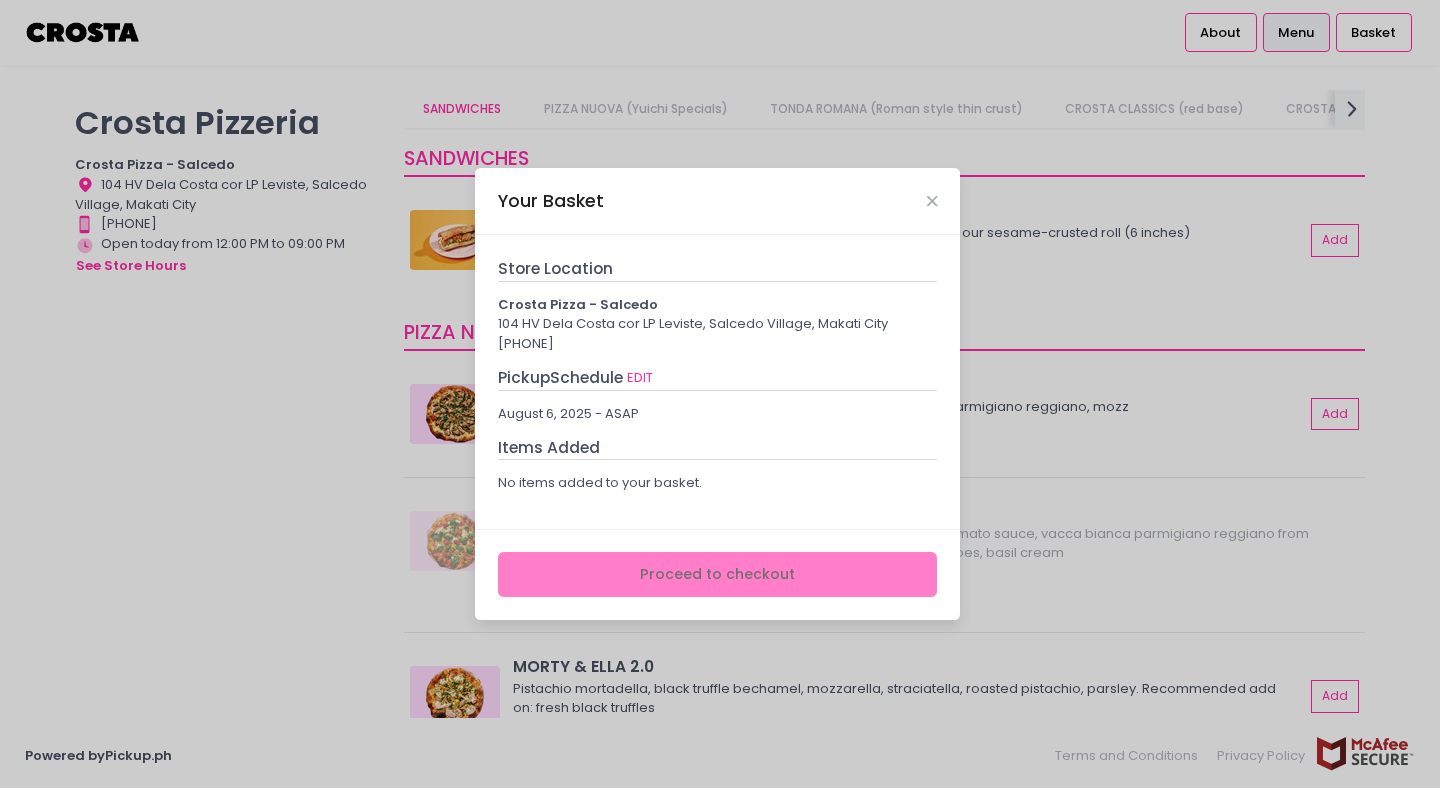 click on "Your Basket" at bounding box center (717, 201) 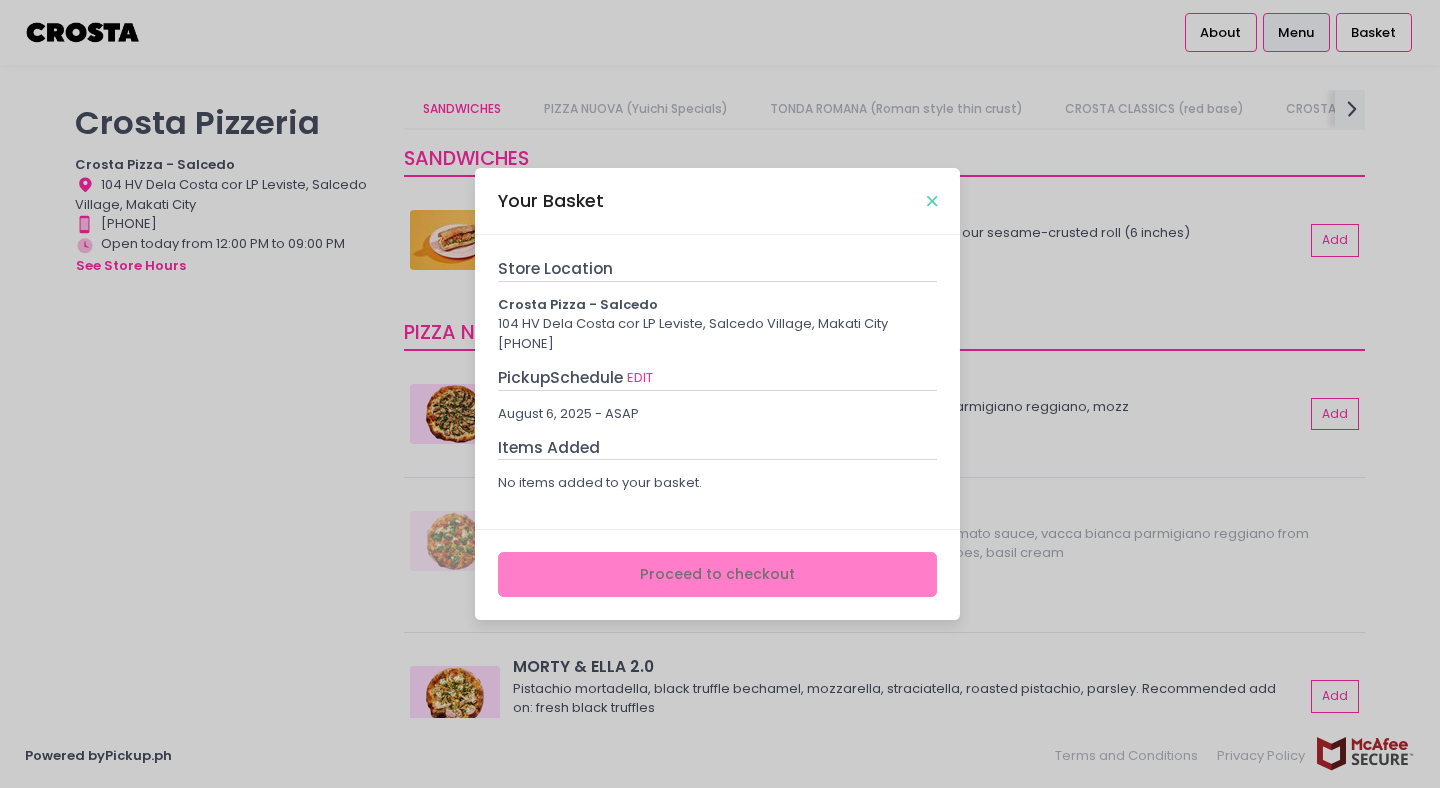 click at bounding box center (932, 201) 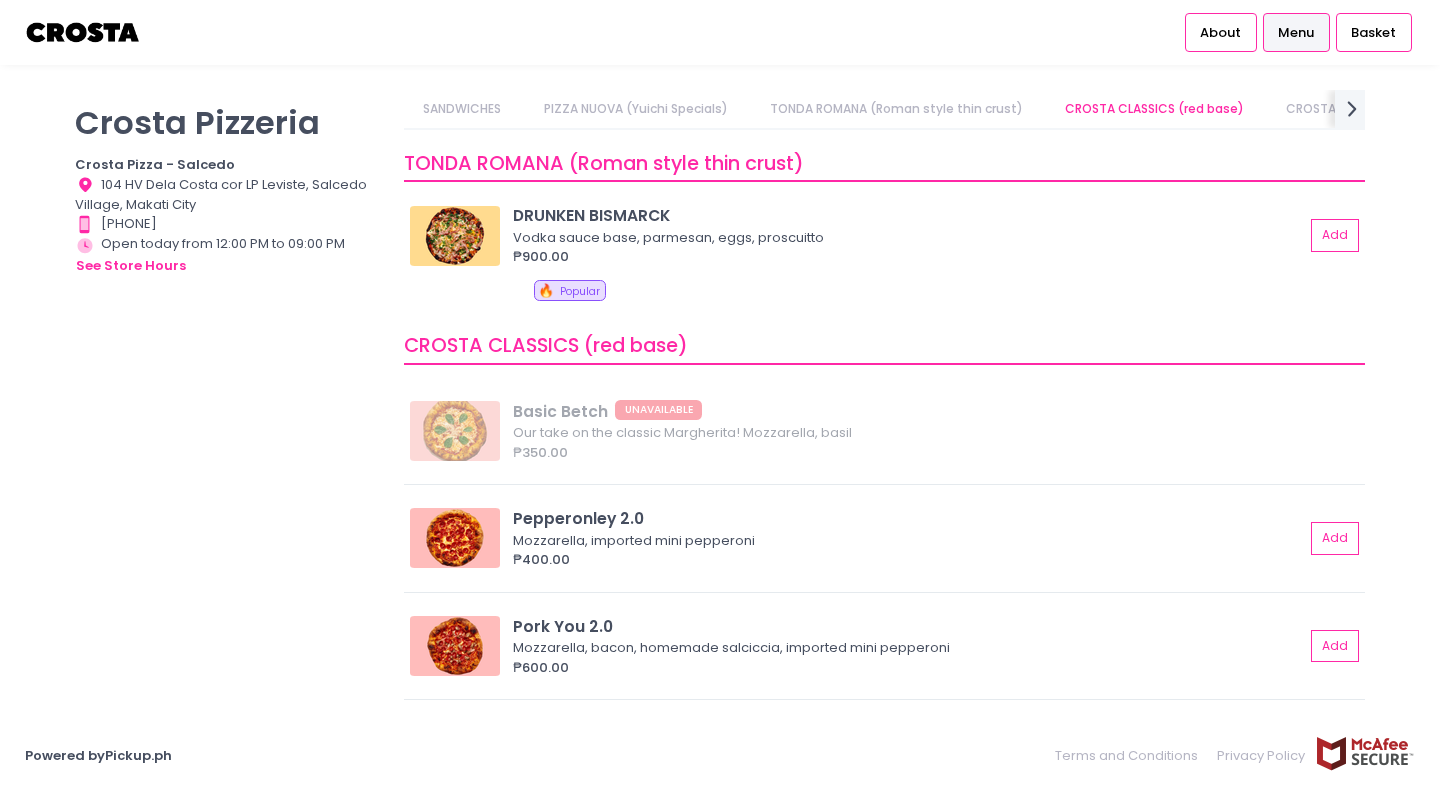 scroll, scrollTop: 779, scrollLeft: 0, axis: vertical 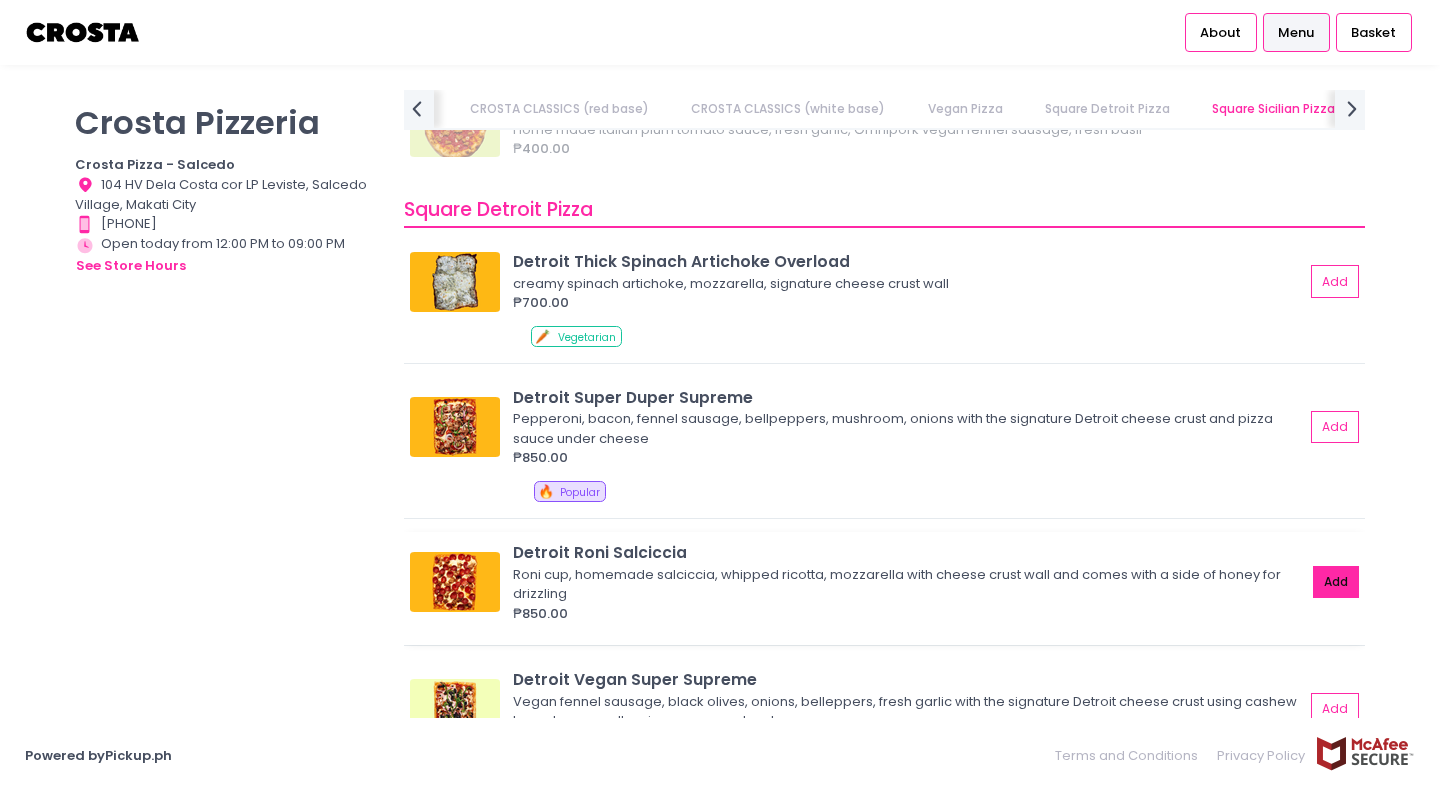 click on "Add" at bounding box center (1336, 582) 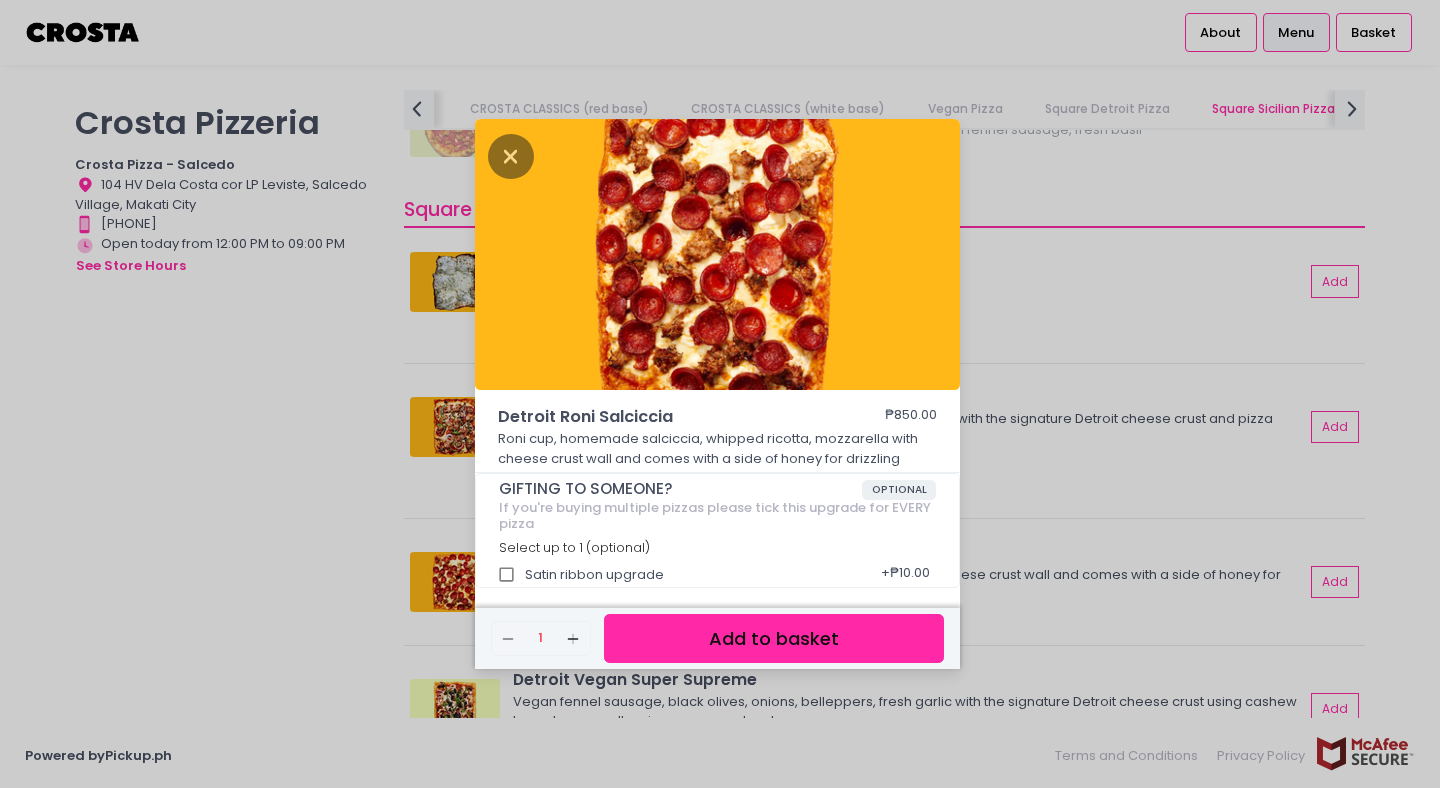 scroll, scrollTop: 5, scrollLeft: 0, axis: vertical 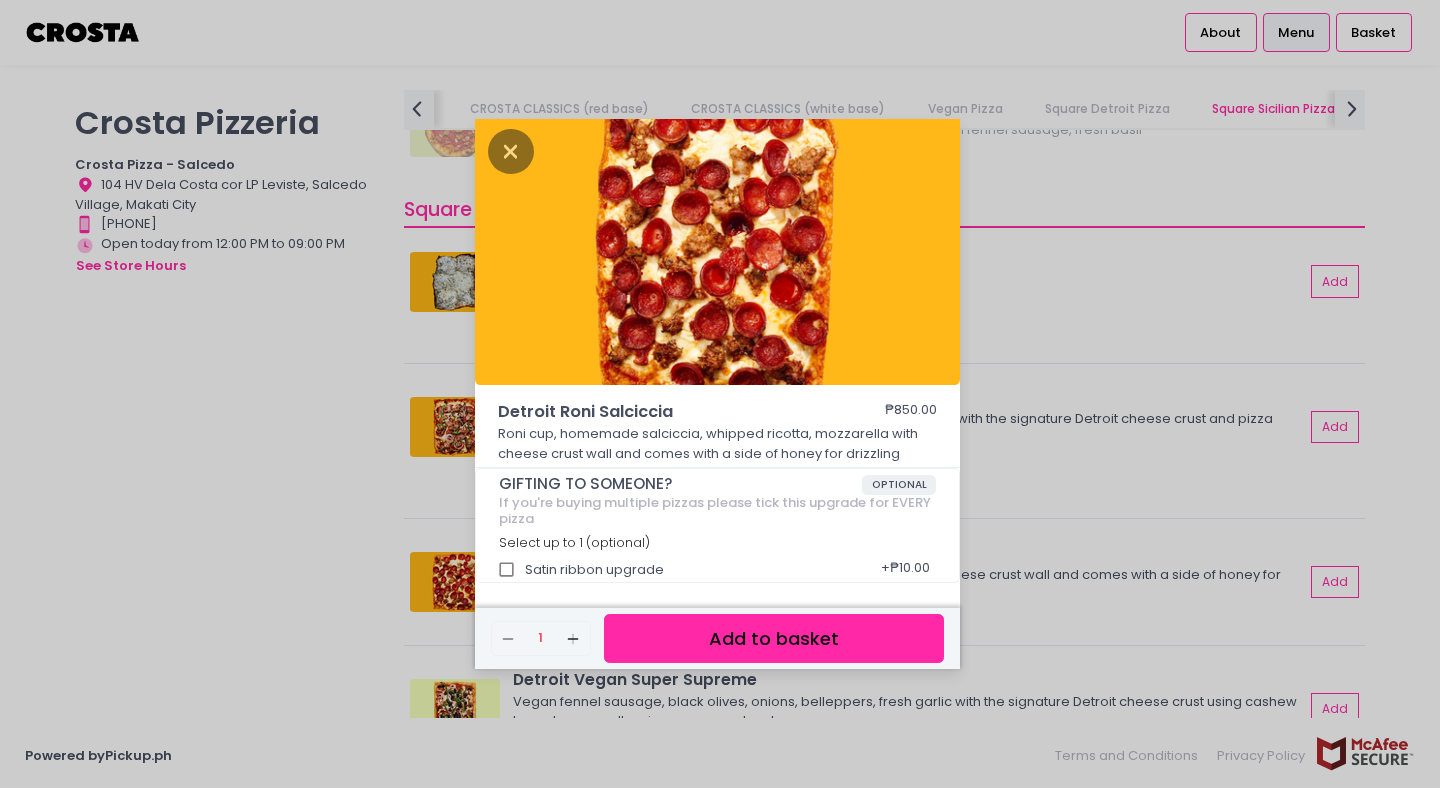click on "Add to basket" at bounding box center (774, 638) 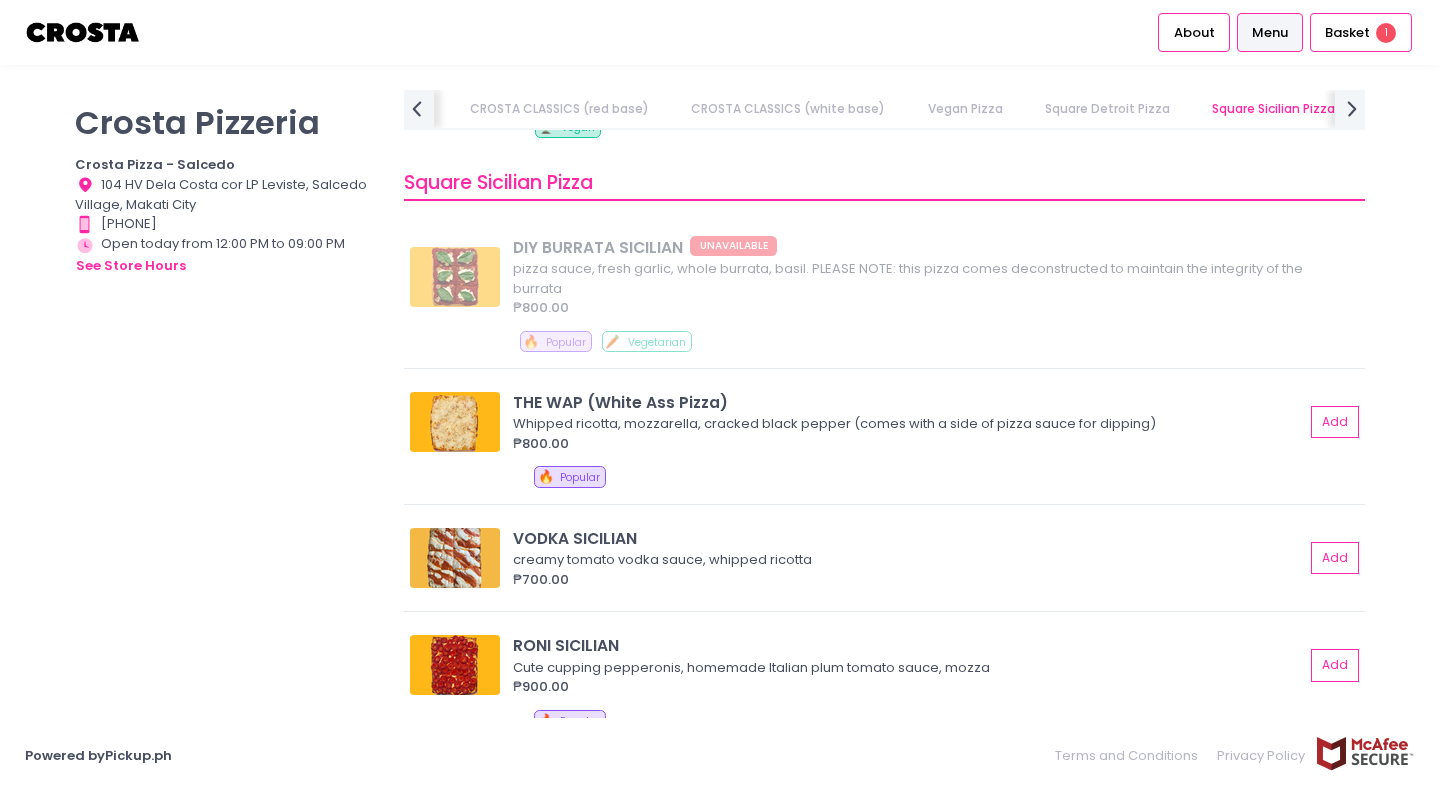 scroll, scrollTop: 3072, scrollLeft: 0, axis: vertical 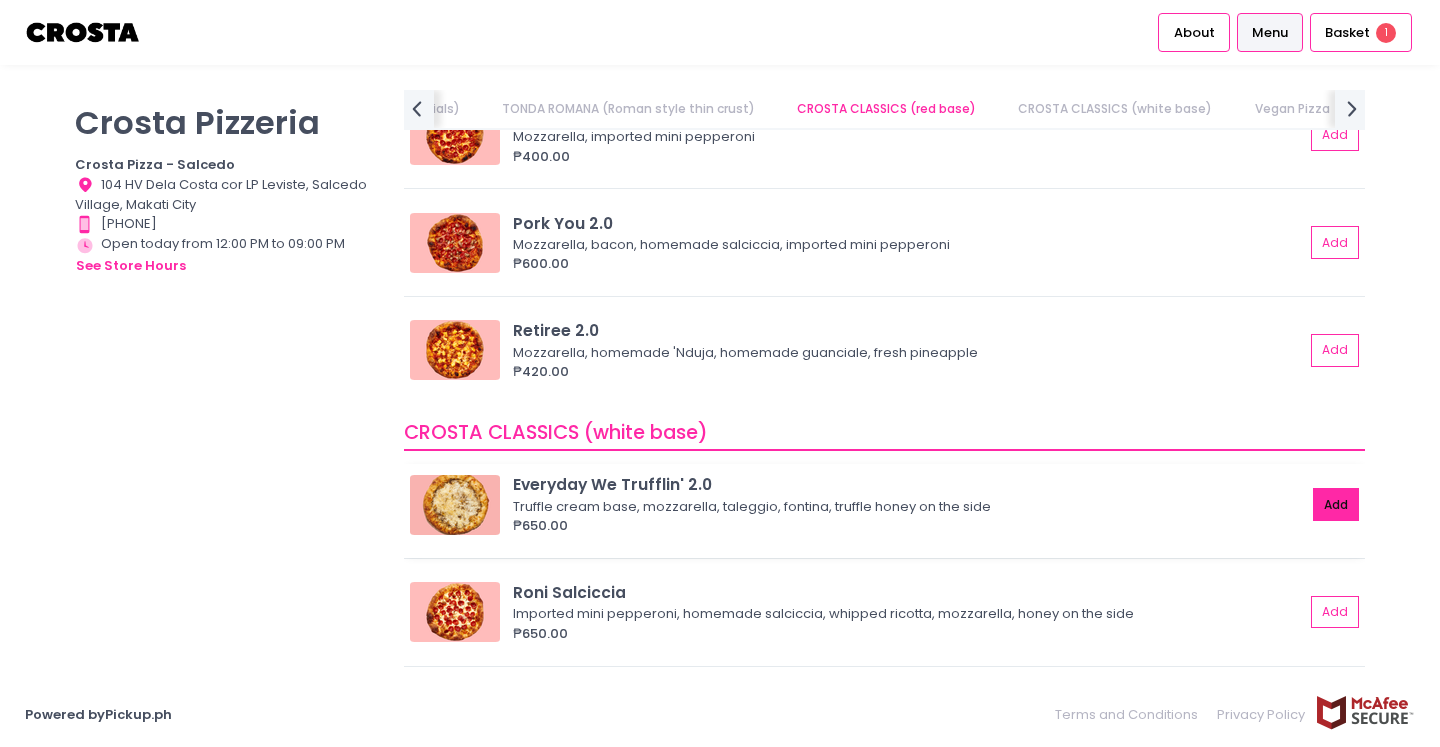 click on "Add" at bounding box center [1336, 504] 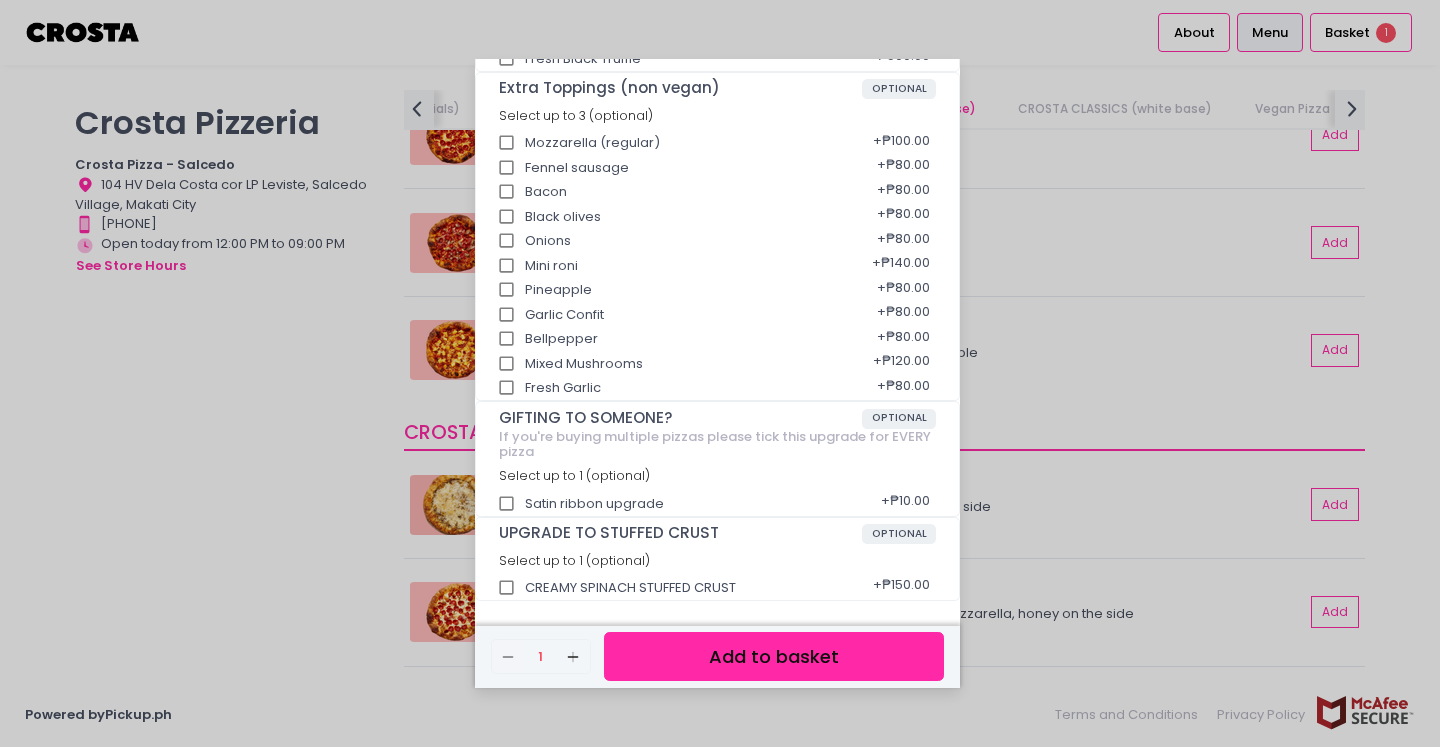 click on "Add to basket" at bounding box center [774, 656] 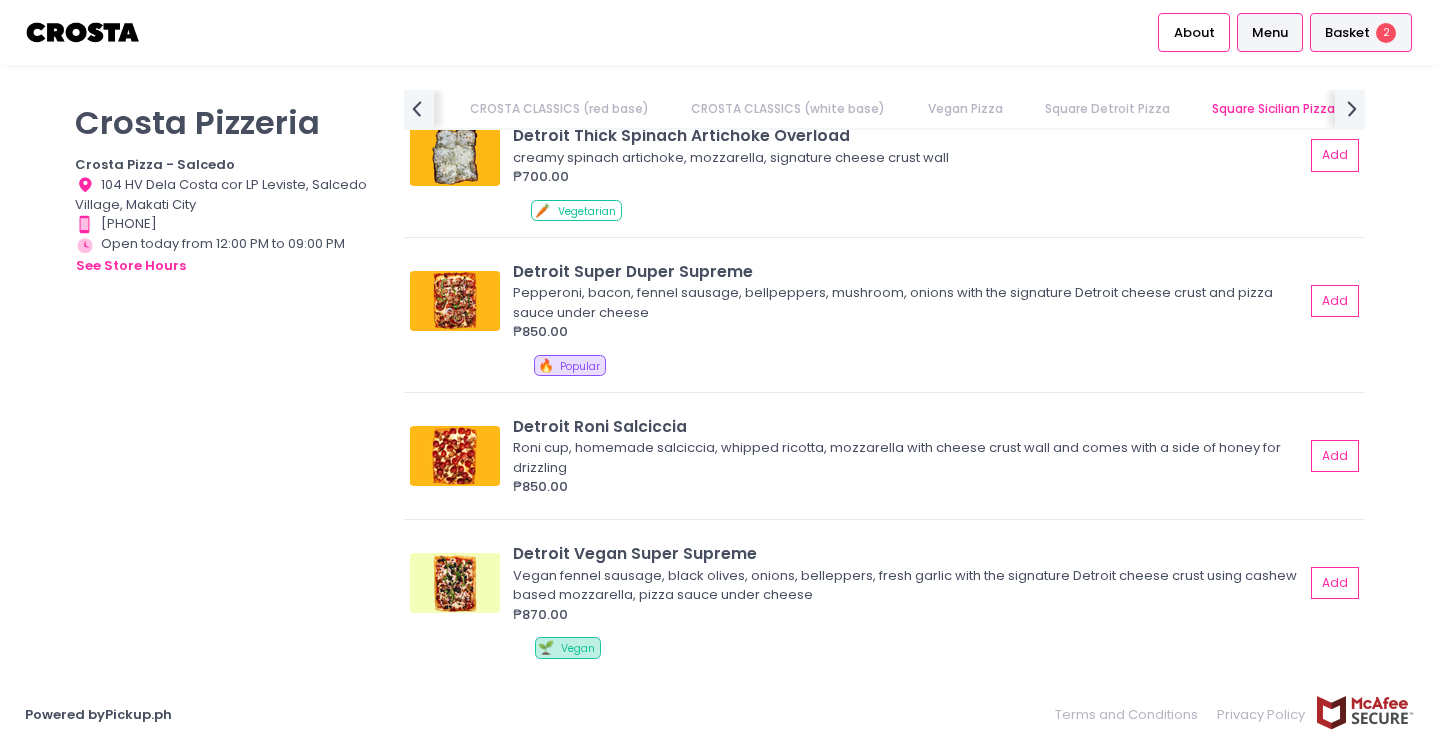 click on "Basket" at bounding box center (1347, 33) 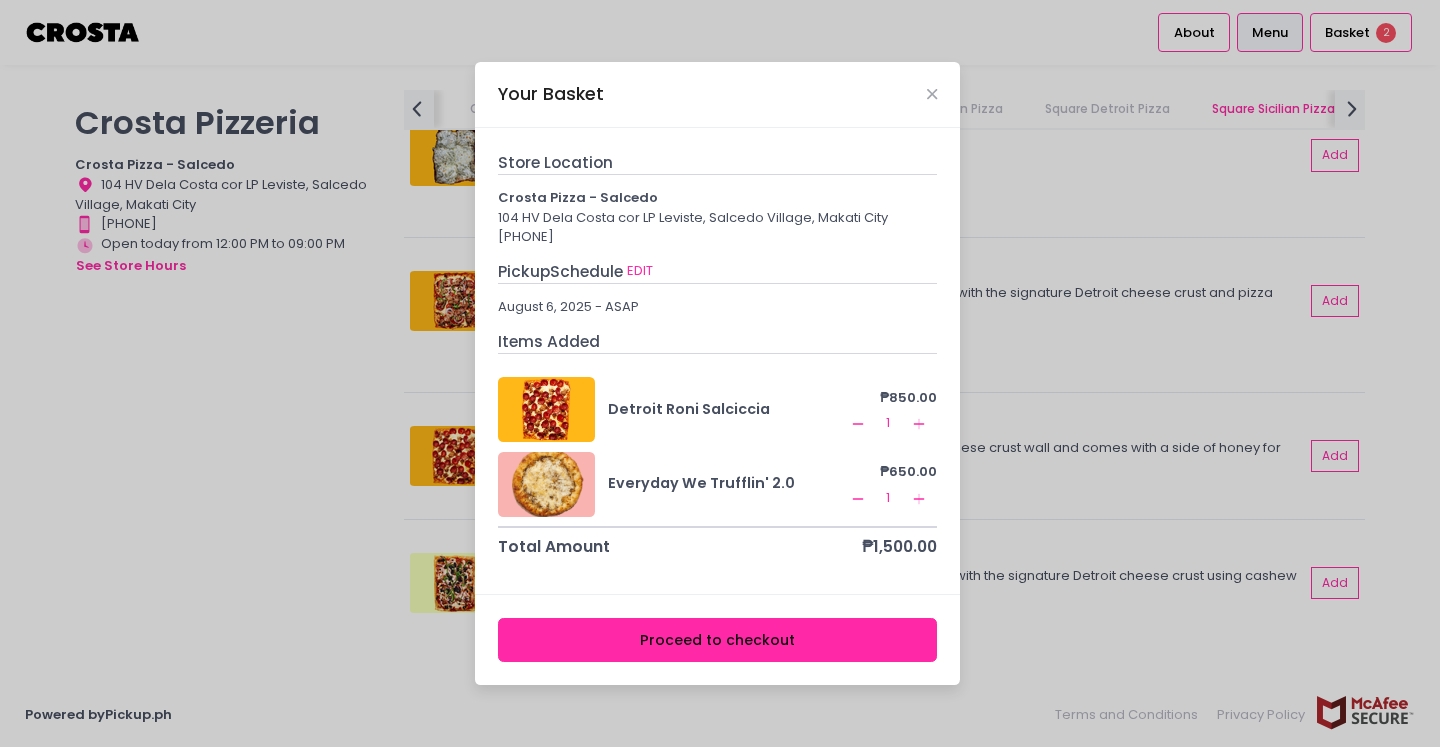 click on "Your Basket Store Location Crosta Pizza - Salcedo 104 HV Dela Costa cor LP Leviste, Salcedo Village, Makati City 0977 284 5636 Pickup  Schedule EDIT   August 6, 2025    - ASAP    Items Added Detroit Roni Salciccia   ₱850.00 Remove Created with Sketch. 1 Add Created with Sketch. Everyday We Trufflin' 2.0   ₱650.00 Remove Created with Sketch. 1 Add Created with Sketch. Total Amount ₱1,500.00 Proceed to checkout" at bounding box center (720, 373) 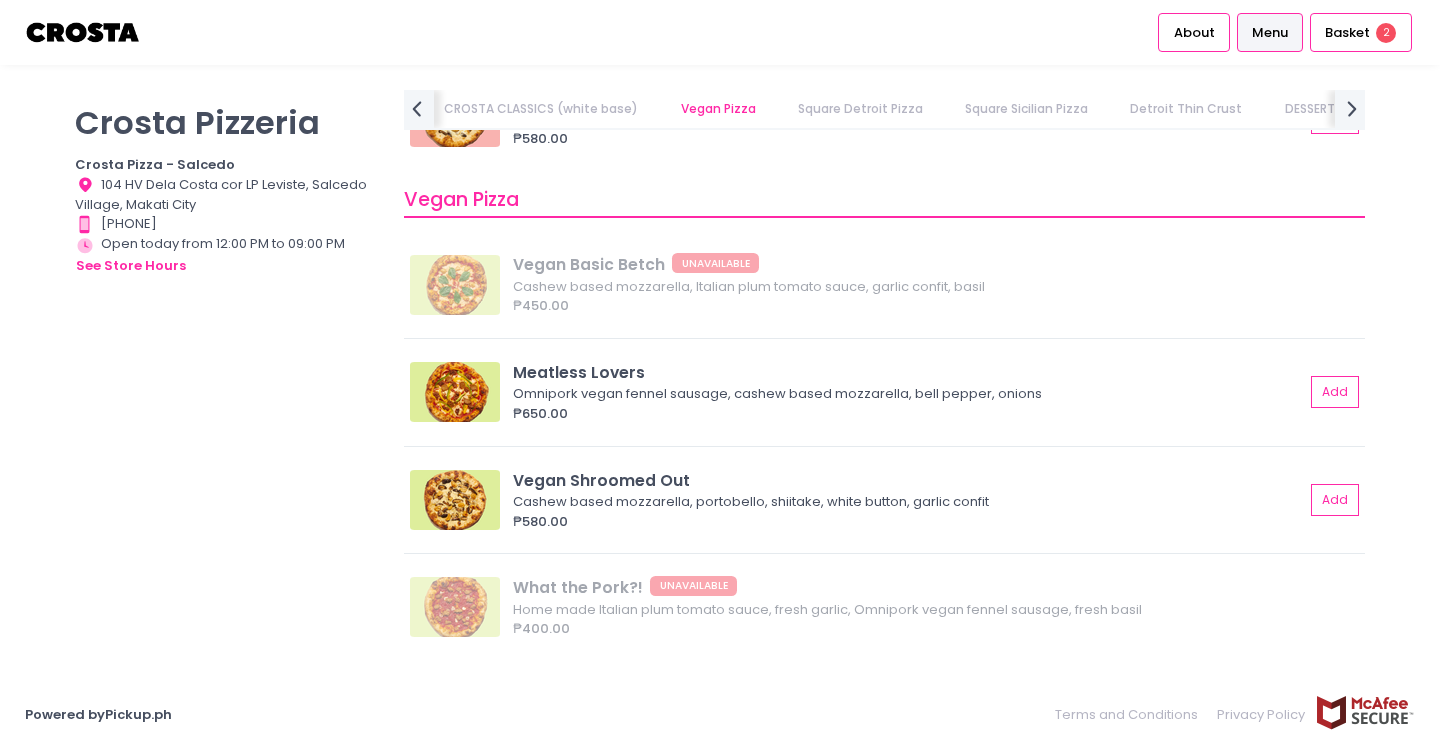 scroll, scrollTop: 1759, scrollLeft: 0, axis: vertical 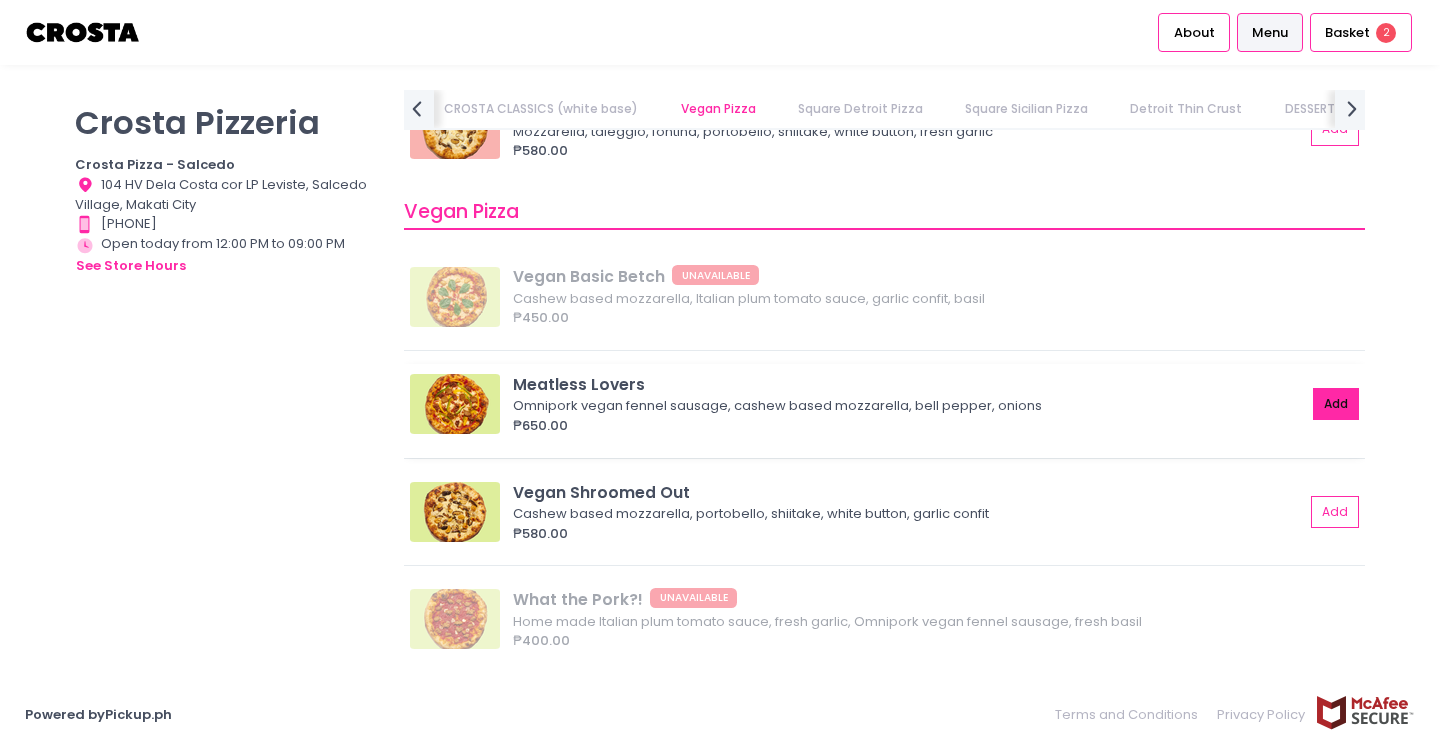 click on "Add" at bounding box center [1336, 404] 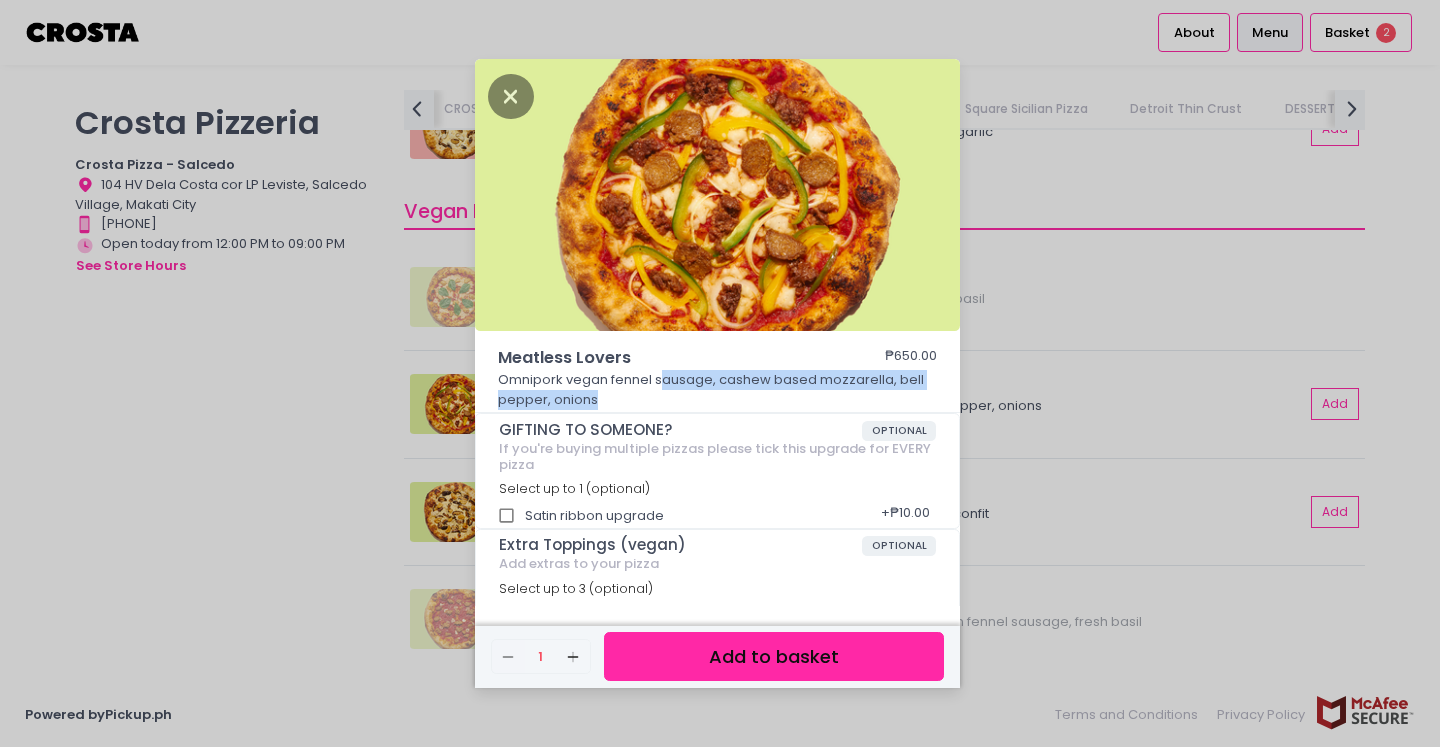 drag, startPoint x: 662, startPoint y: 381, endPoint x: 779, endPoint y: 401, distance: 118.69709 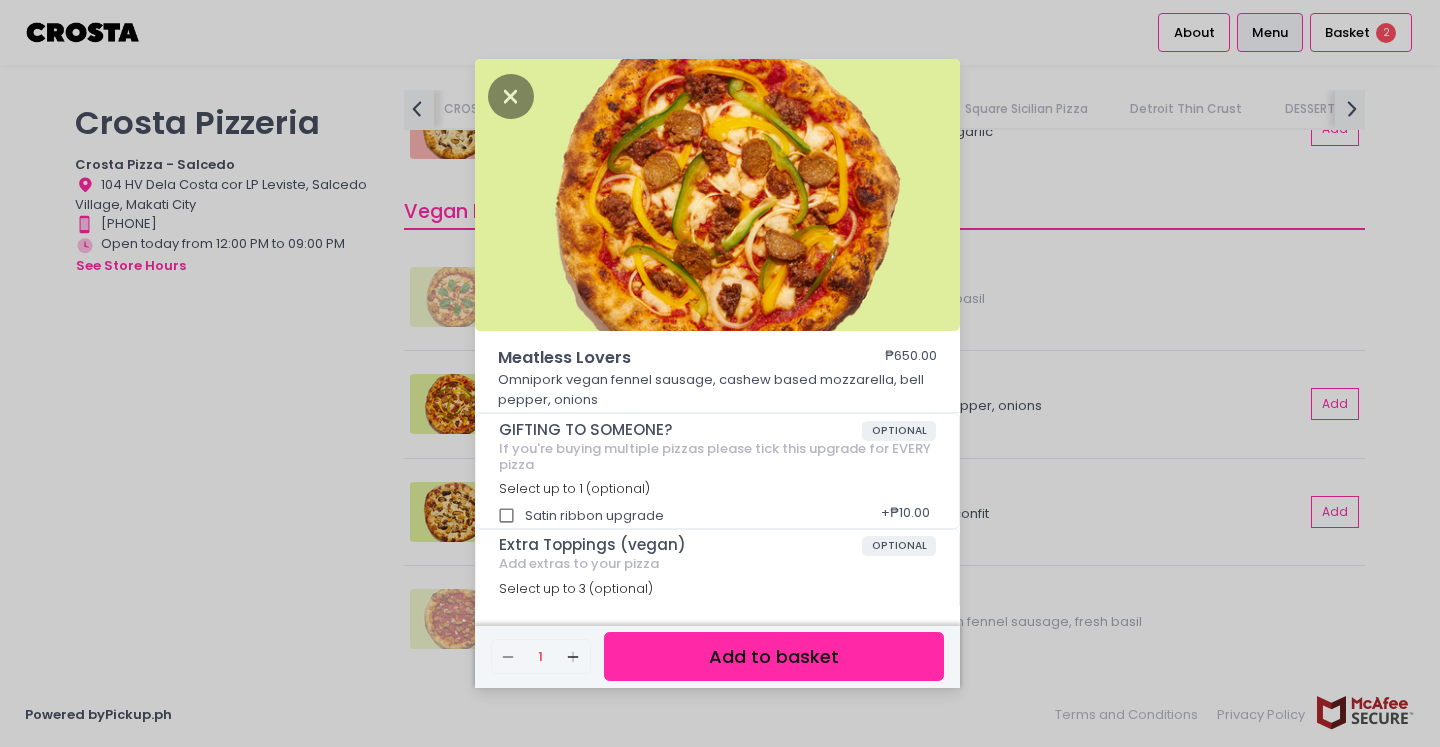 click on "Meatless Lovers   ₱650.00 Omnipork vegan fennel sausage, cashew based mozzarella, bell pepper, onions GIFTING TO SOMEONE? OPTIONAL If you're buying multiple pizzas please tick this upgrade for EVERY pizza  Select up to    1 (optional) Satin ribbon upgrade    +  ₱10.00 Extra Toppings (vegan) OPTIONAL Add extras to your pizza  Select up to    3 (optional) Vegan mozzarella   +  ₱100.00 Pineapple   +  ₱80.00 Black Olives   +  ₱80.00 Onions   +  ₱80.00 Garlic confit   +  ₱80.00 Bellpepper   +  ₱80.00 Mixed Mushrooms   +  ₱120.00 Fresh Garlic   +  ₱80.00 VEGAN STUFFED CRUST UPGRADE OPTIONAL Using Omnipork vegan fennel sausage and dairy-free smoked gouda Select up to    1 (optional) Vegan stuffed crust upgrade   +  ₱180.00 Remove Created with Sketch. 1 Add Created with Sketch. Add to basket" at bounding box center [720, 373] 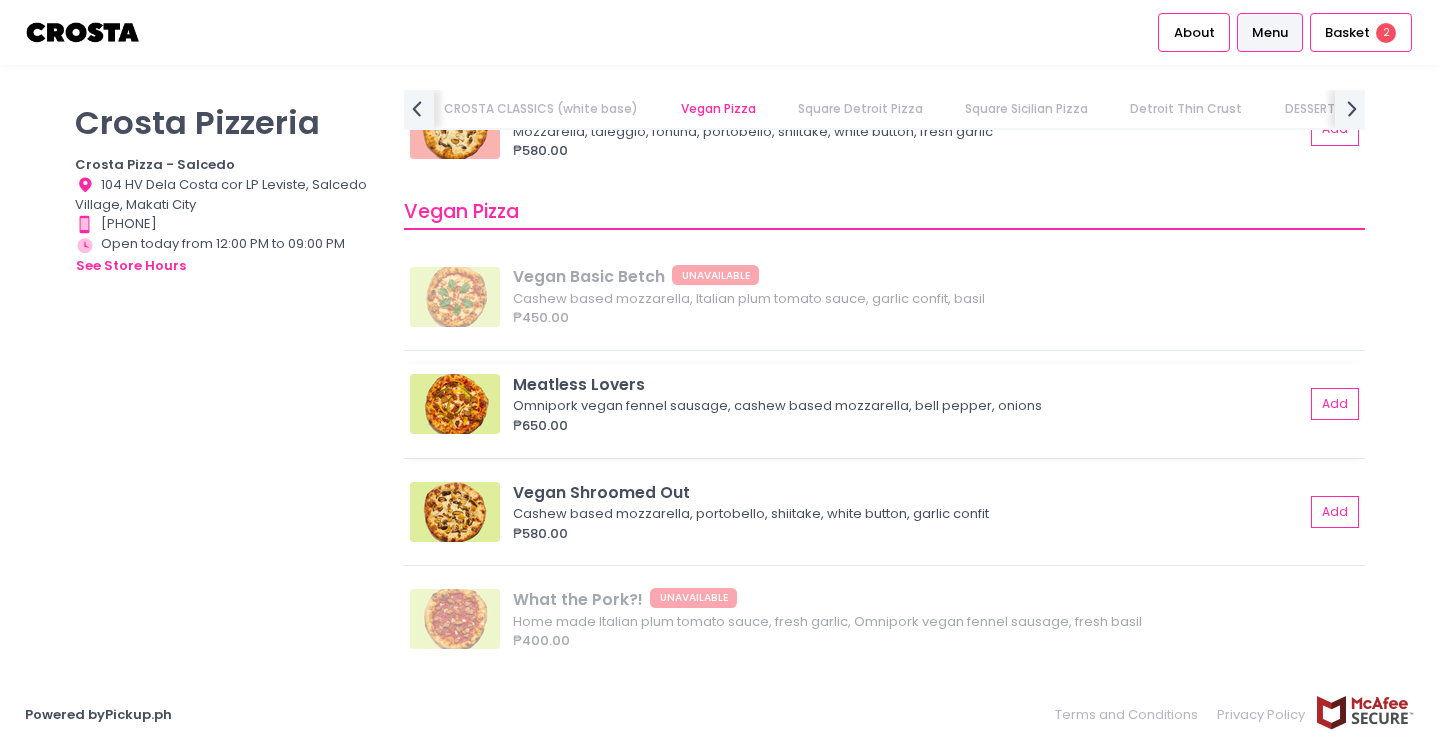 scroll, scrollTop: 1746, scrollLeft: 0, axis: vertical 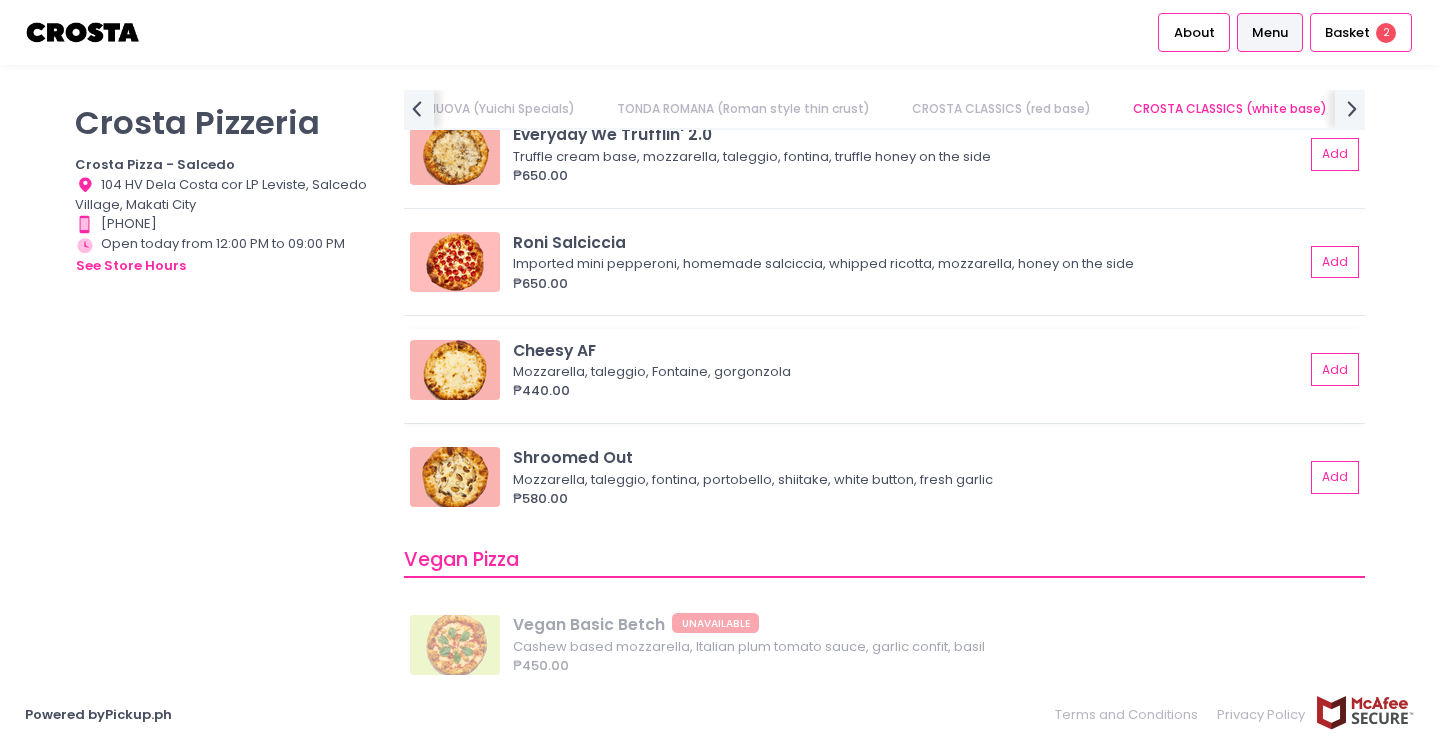 click at bounding box center (455, 370) 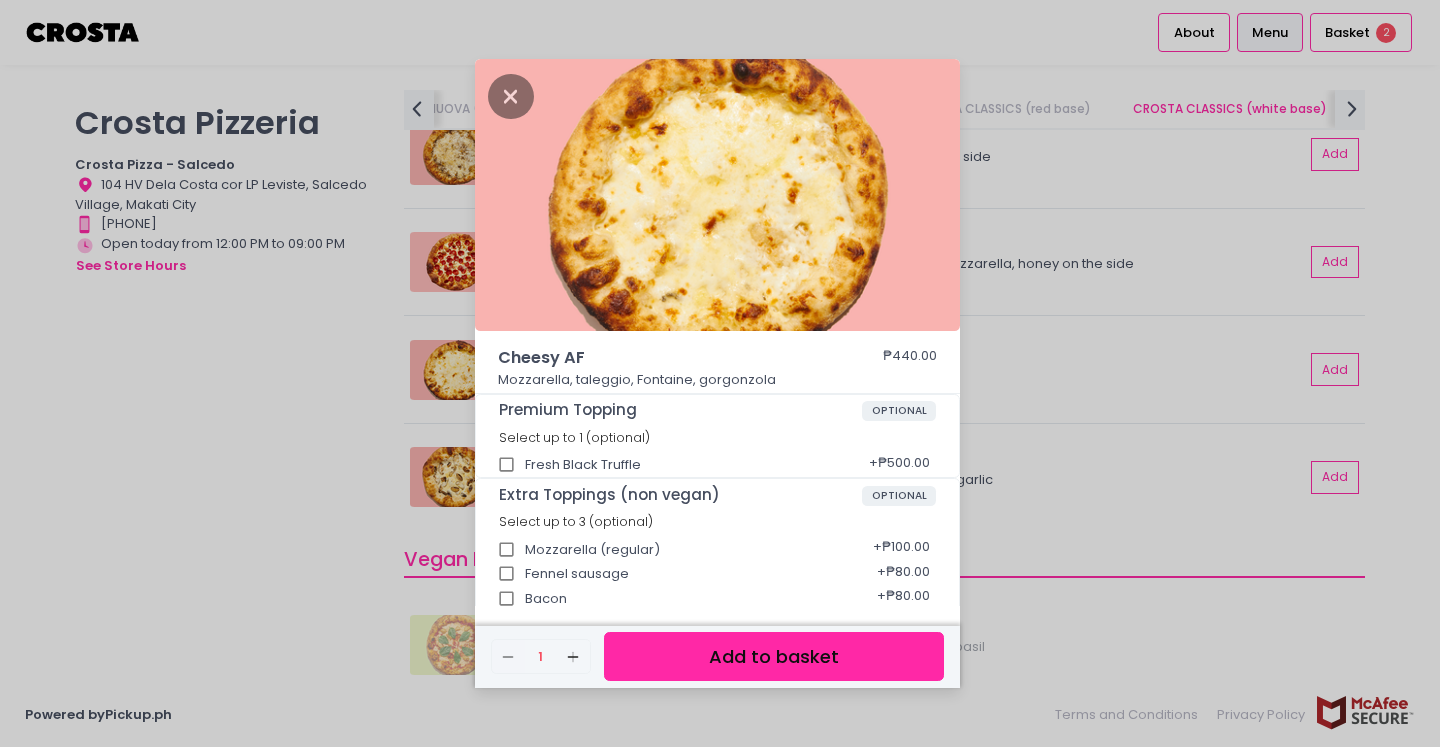 click on "Add to basket" at bounding box center (774, 656) 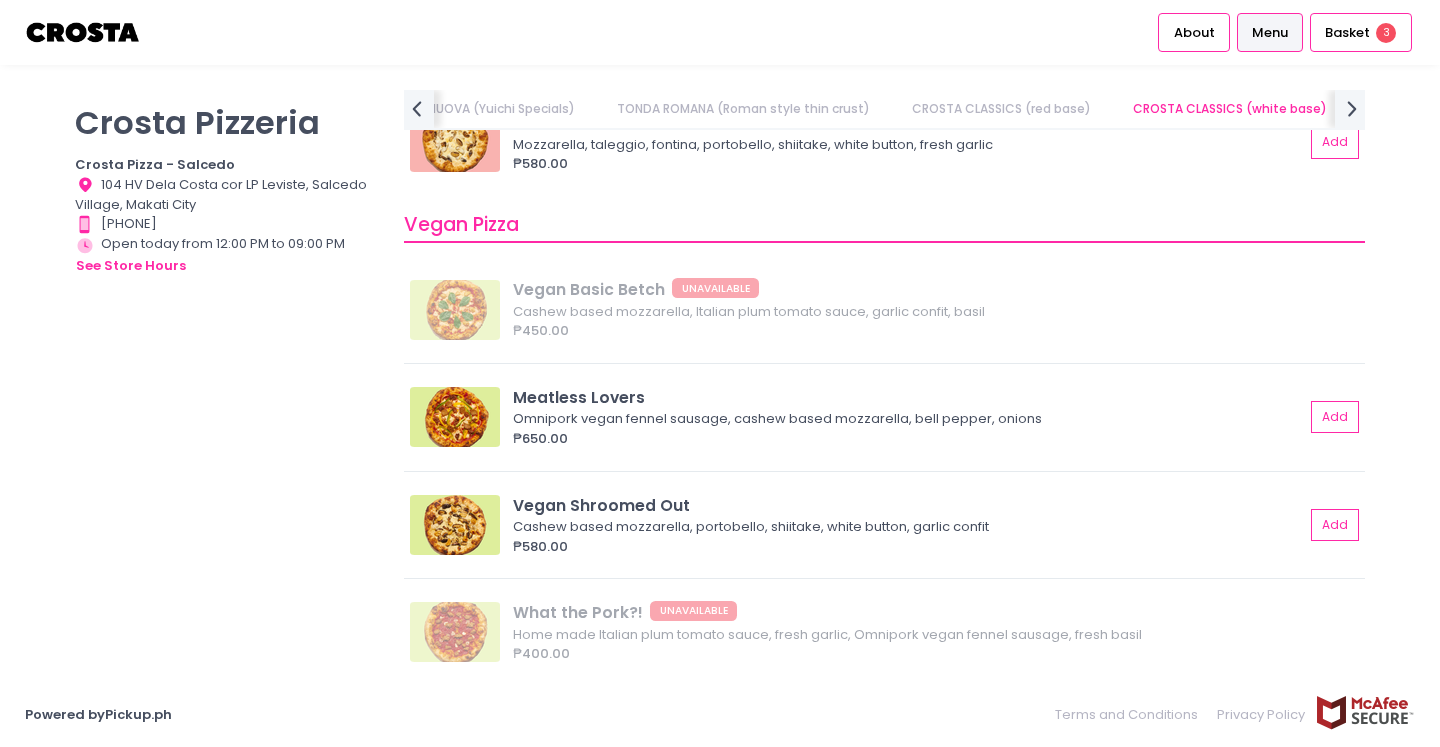 scroll, scrollTop: 1876, scrollLeft: 0, axis: vertical 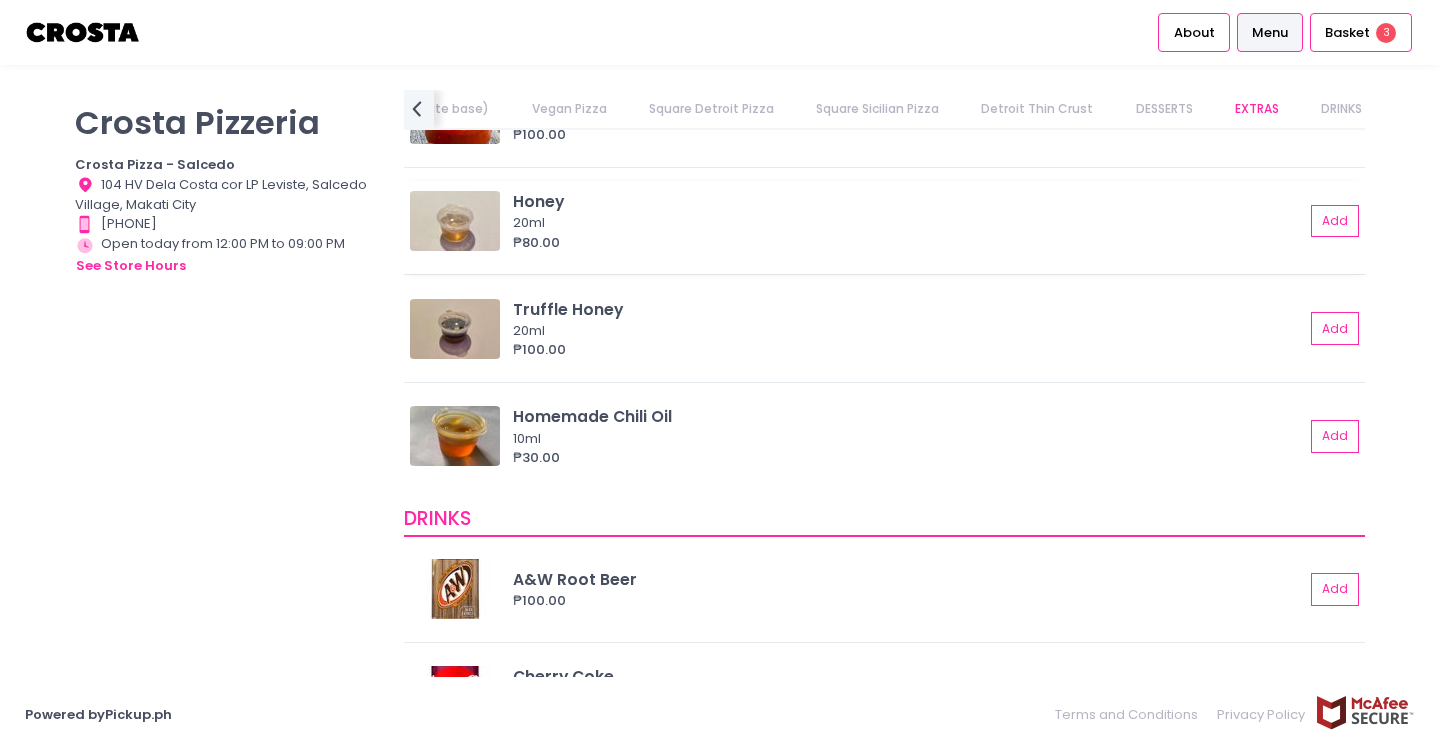 click on "₱80.00" at bounding box center [908, 243] 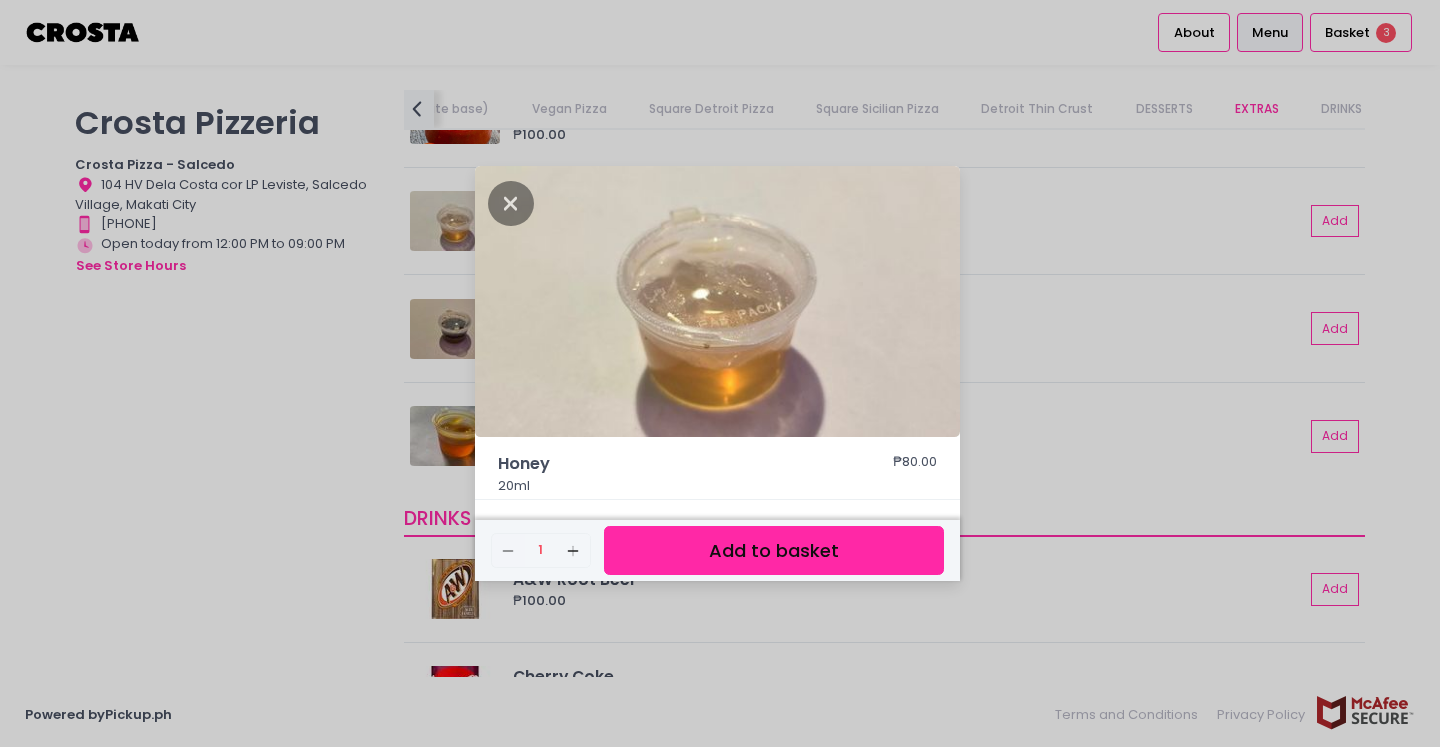 click on "Add to basket" at bounding box center (774, 550) 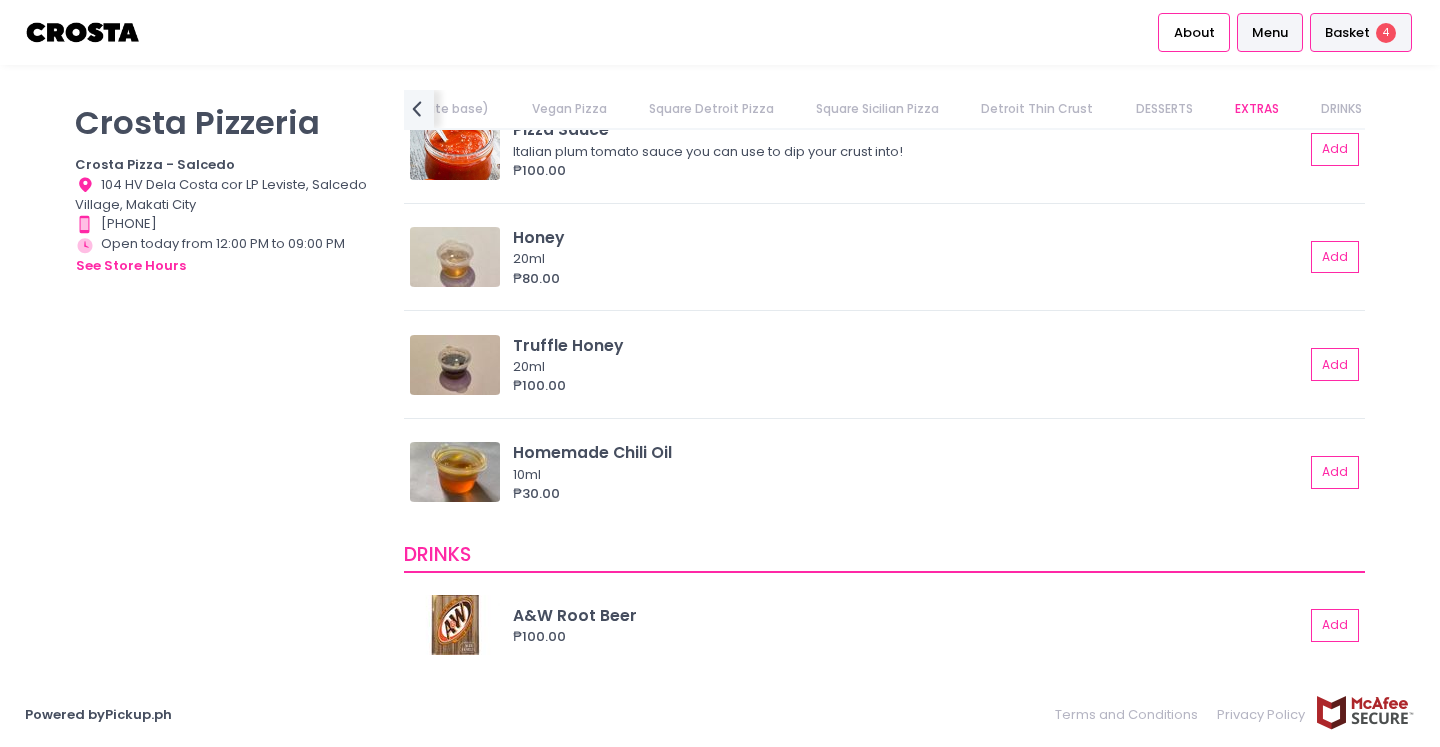 click on "Basket" at bounding box center (1347, 33) 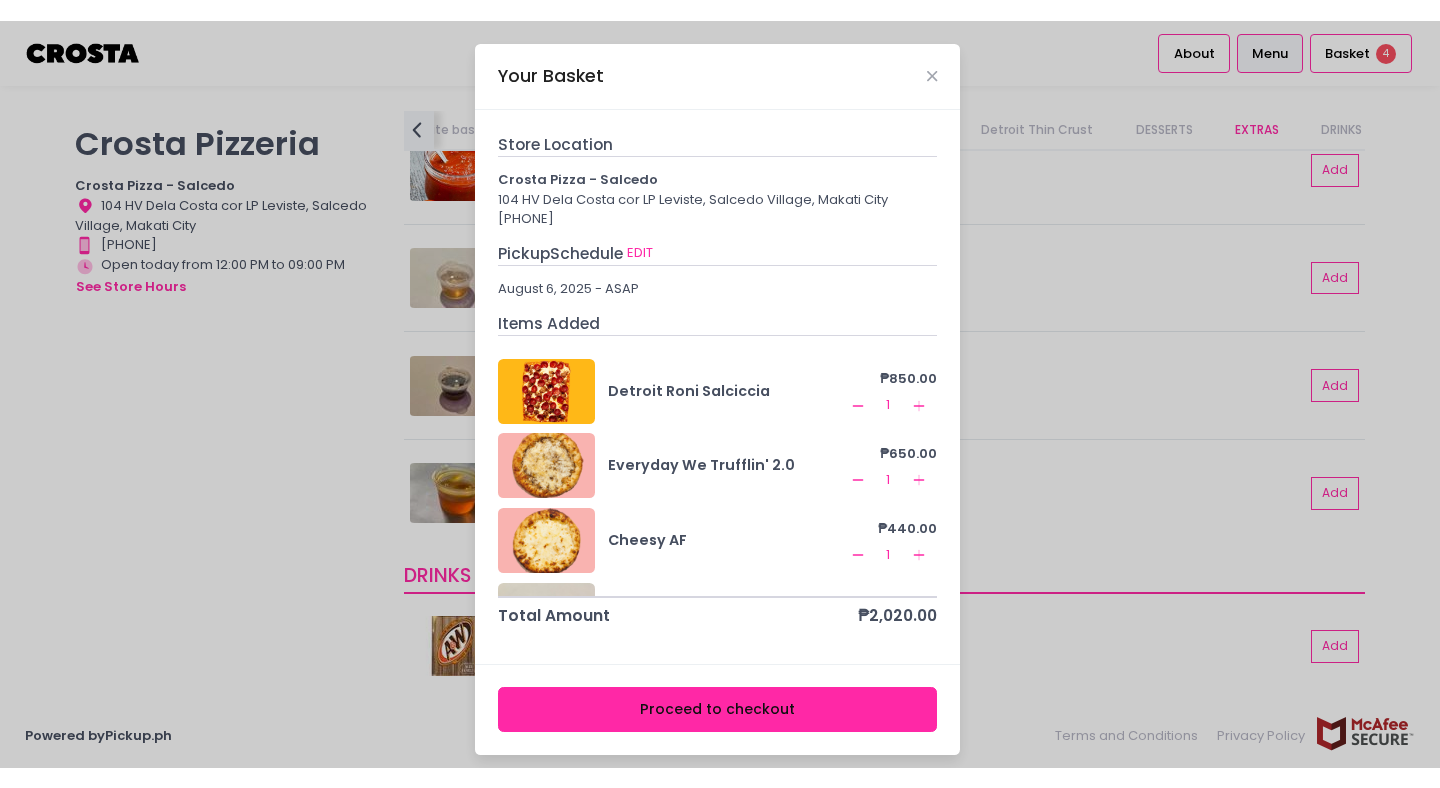 scroll, scrollTop: 62, scrollLeft: 0, axis: vertical 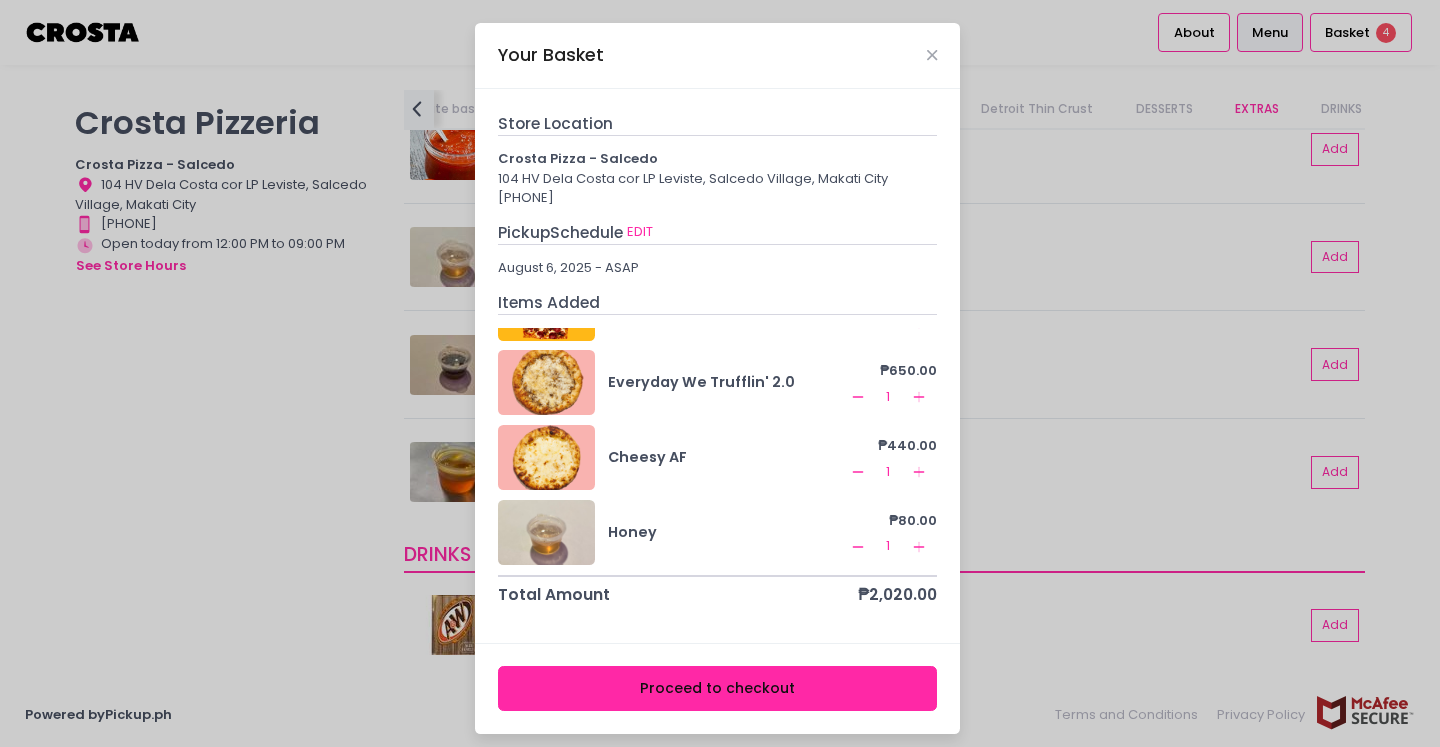 click on "Proceed to checkout" at bounding box center (718, 688) 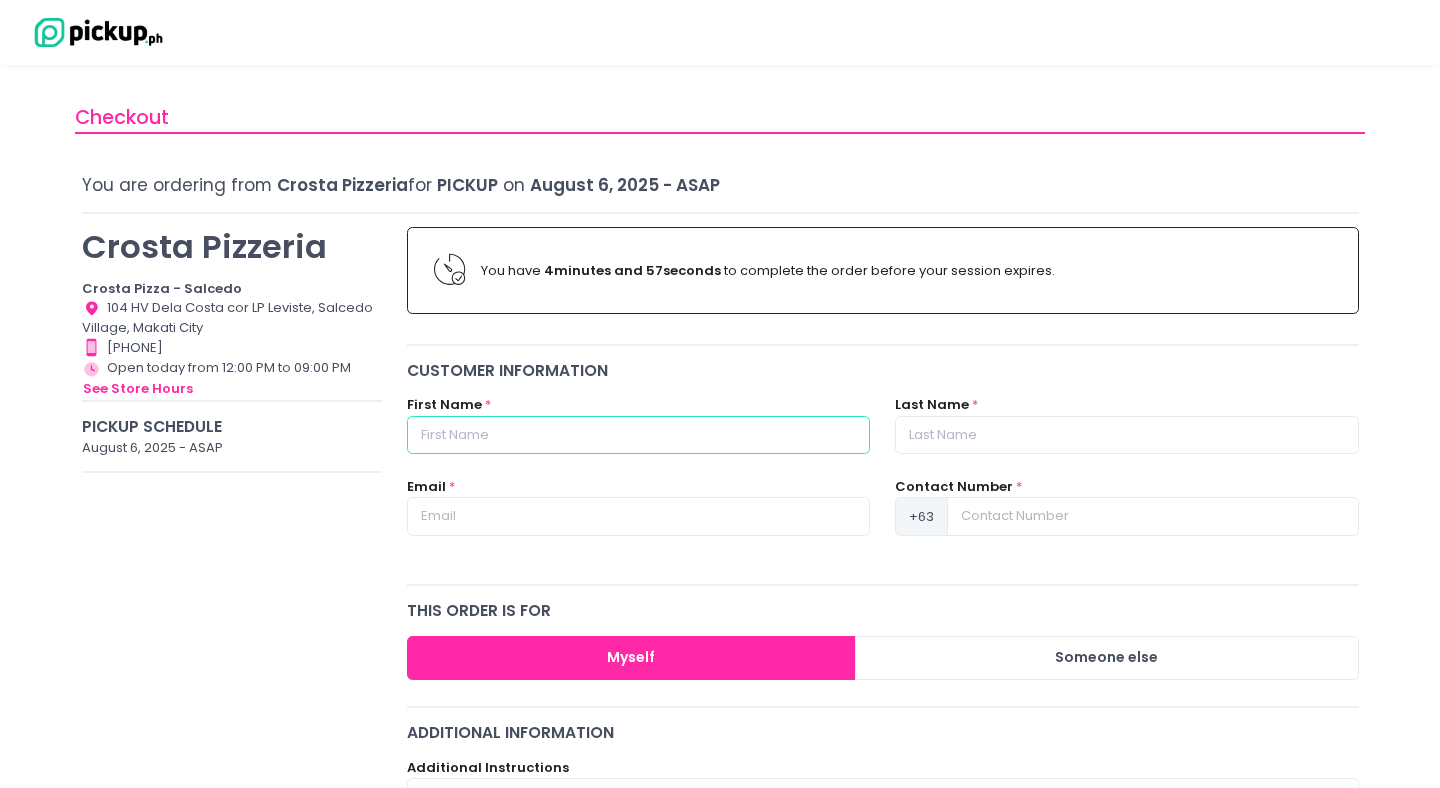 click at bounding box center [638, 435] 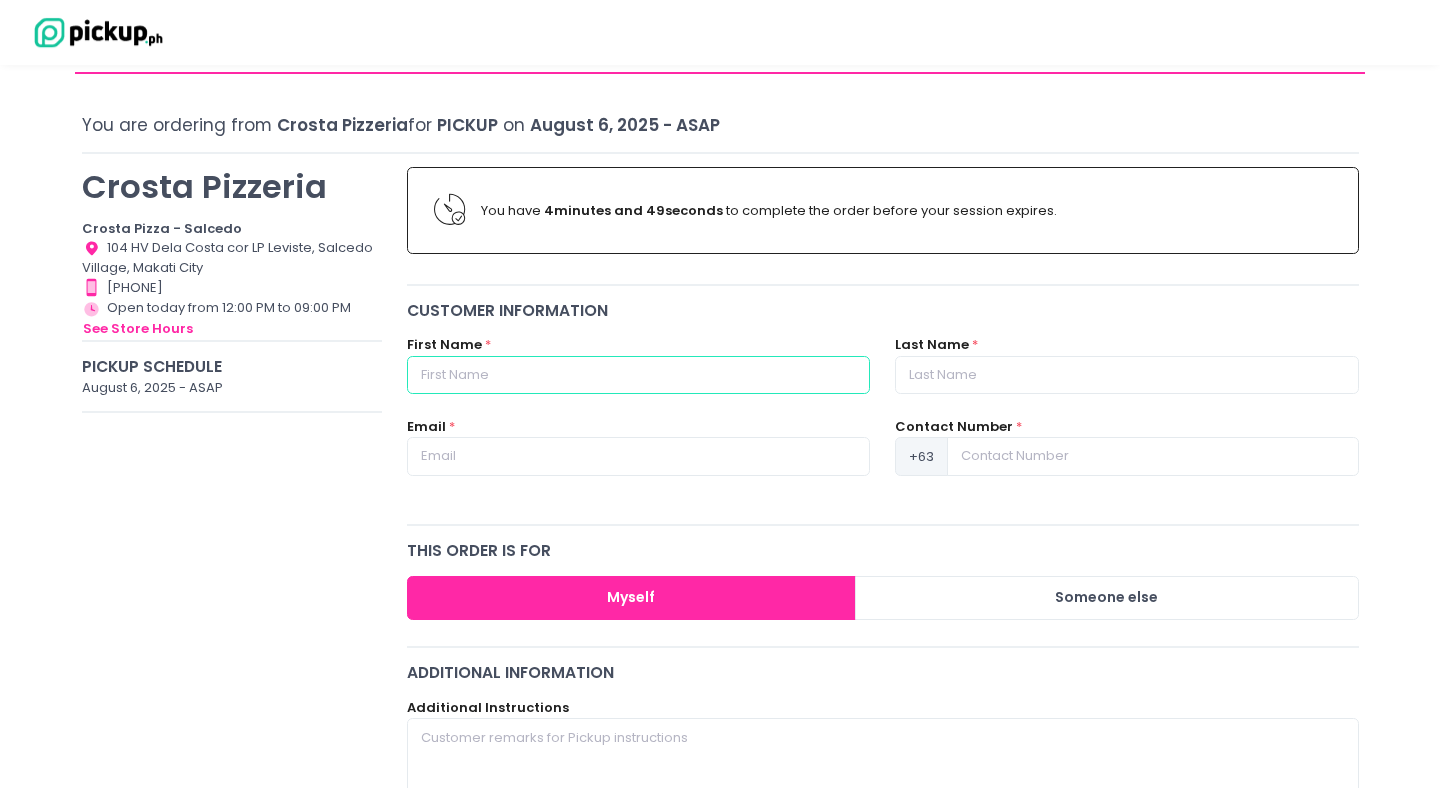 scroll, scrollTop: 0, scrollLeft: 0, axis: both 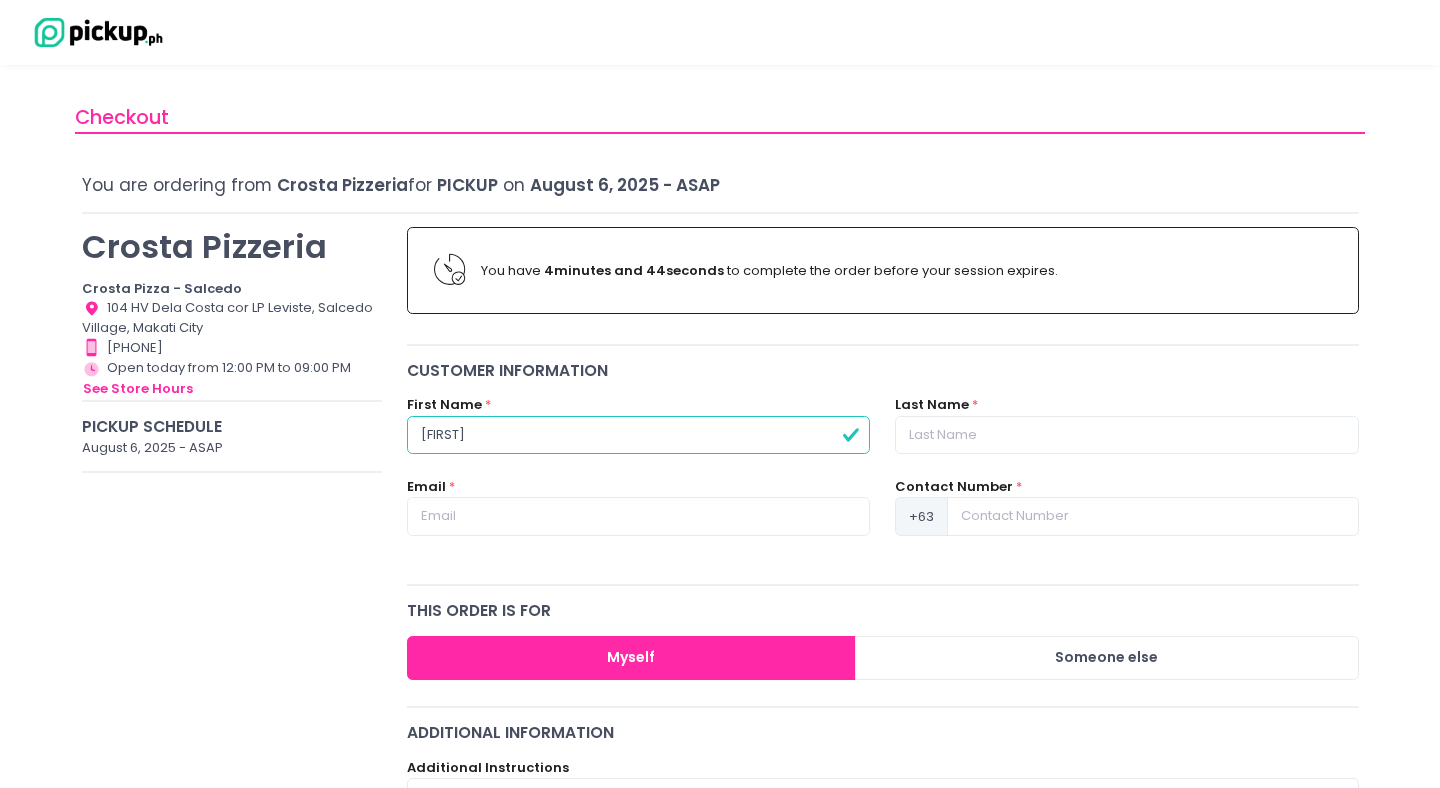 type on "[FIRST]" 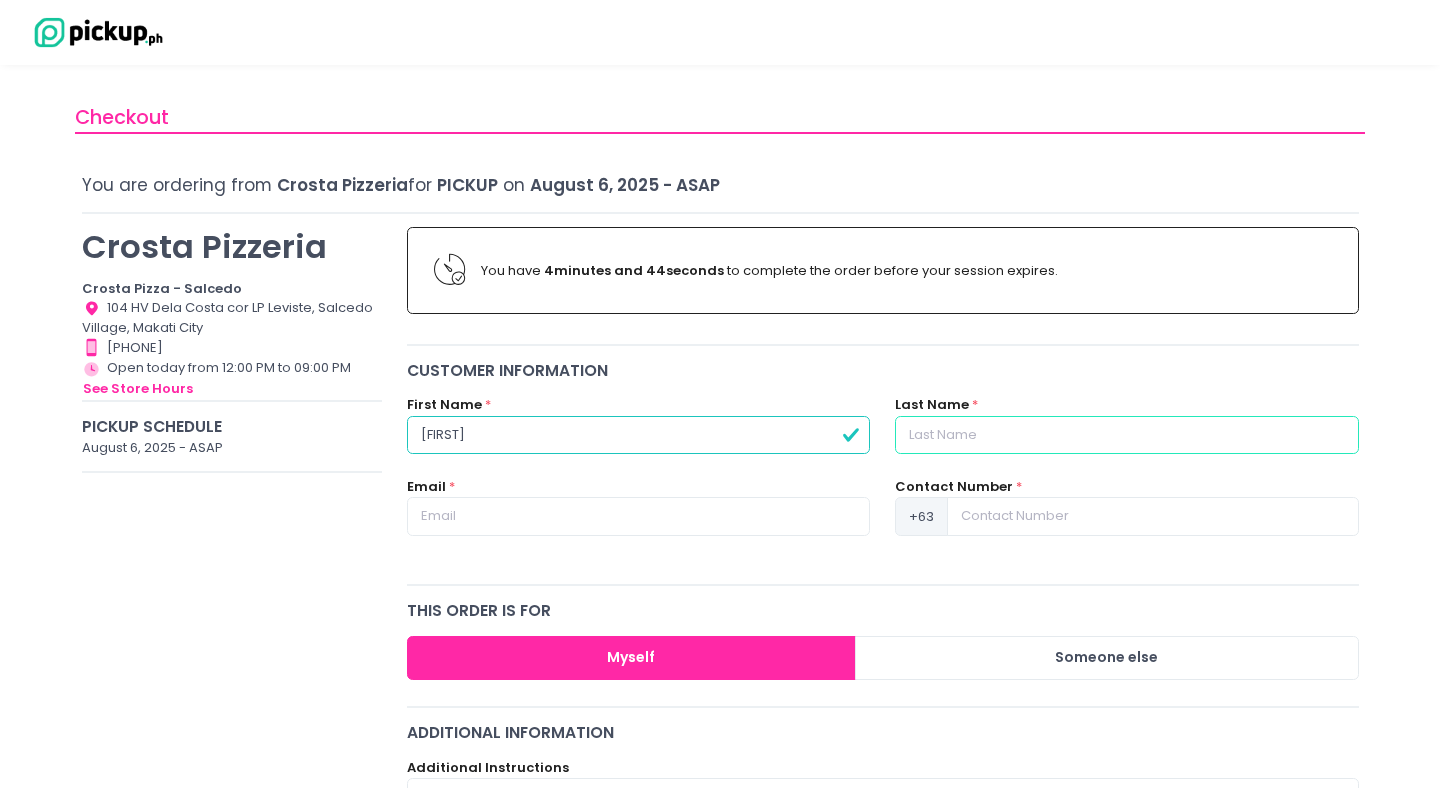type on "m" 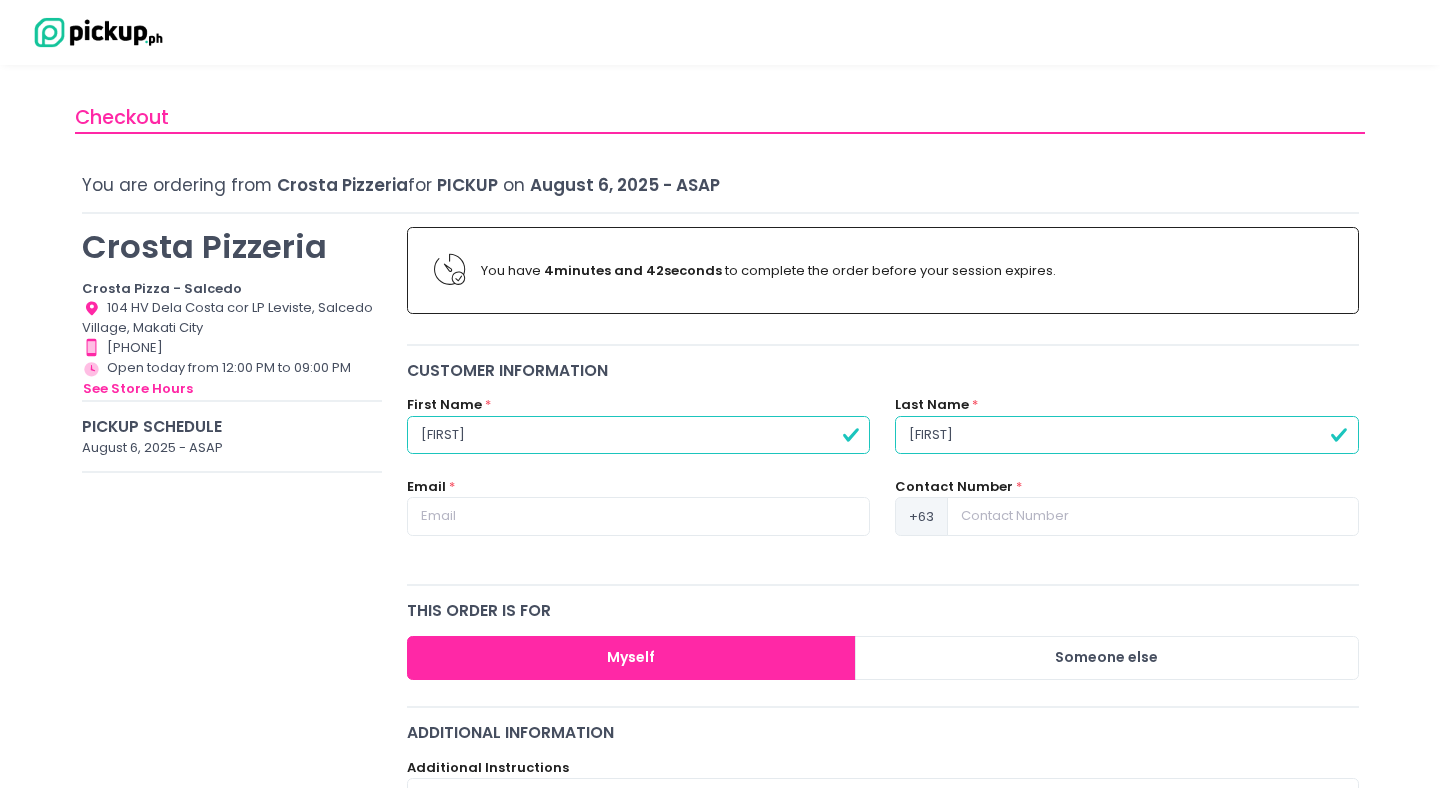 type on "Maiquez" 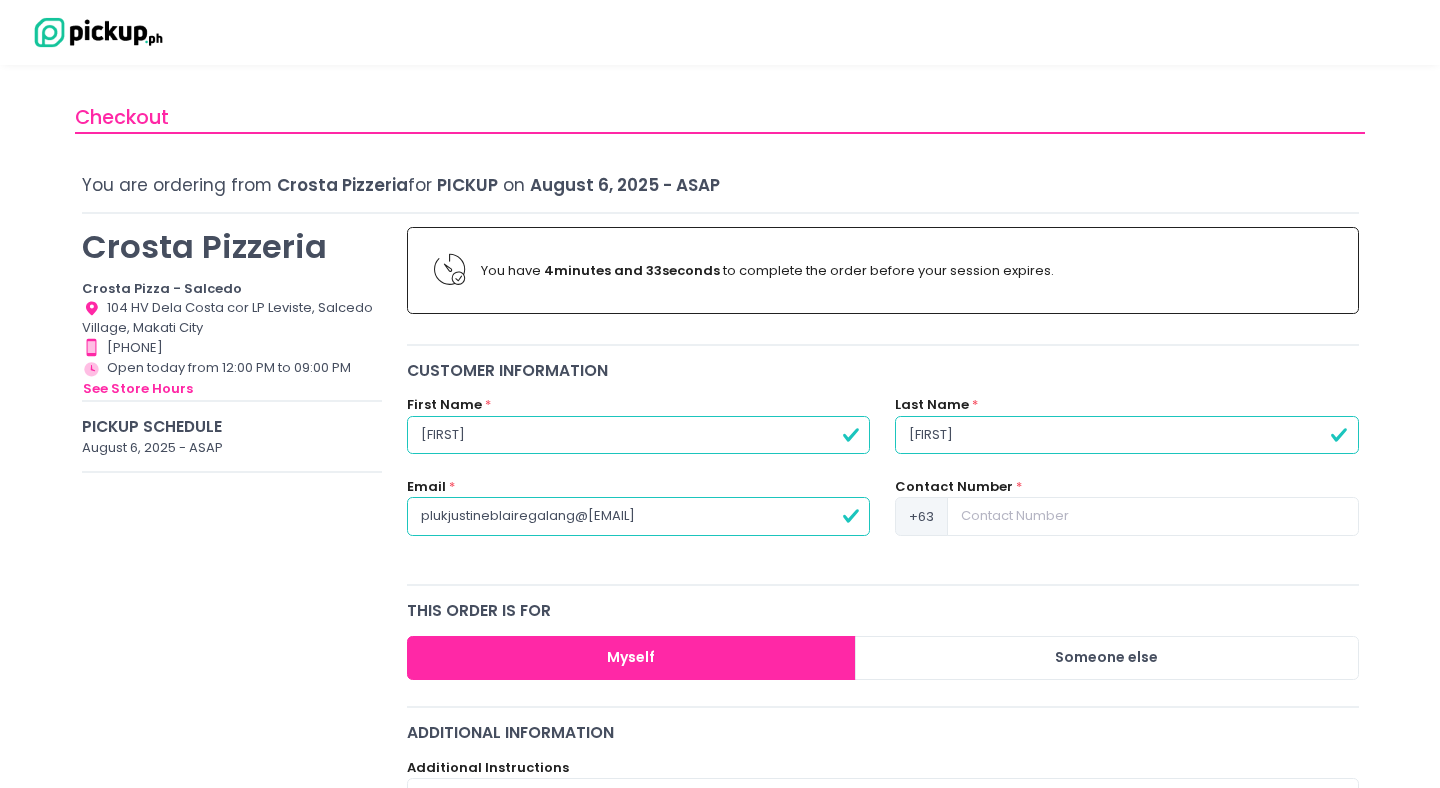 type on "[EMAIL]" 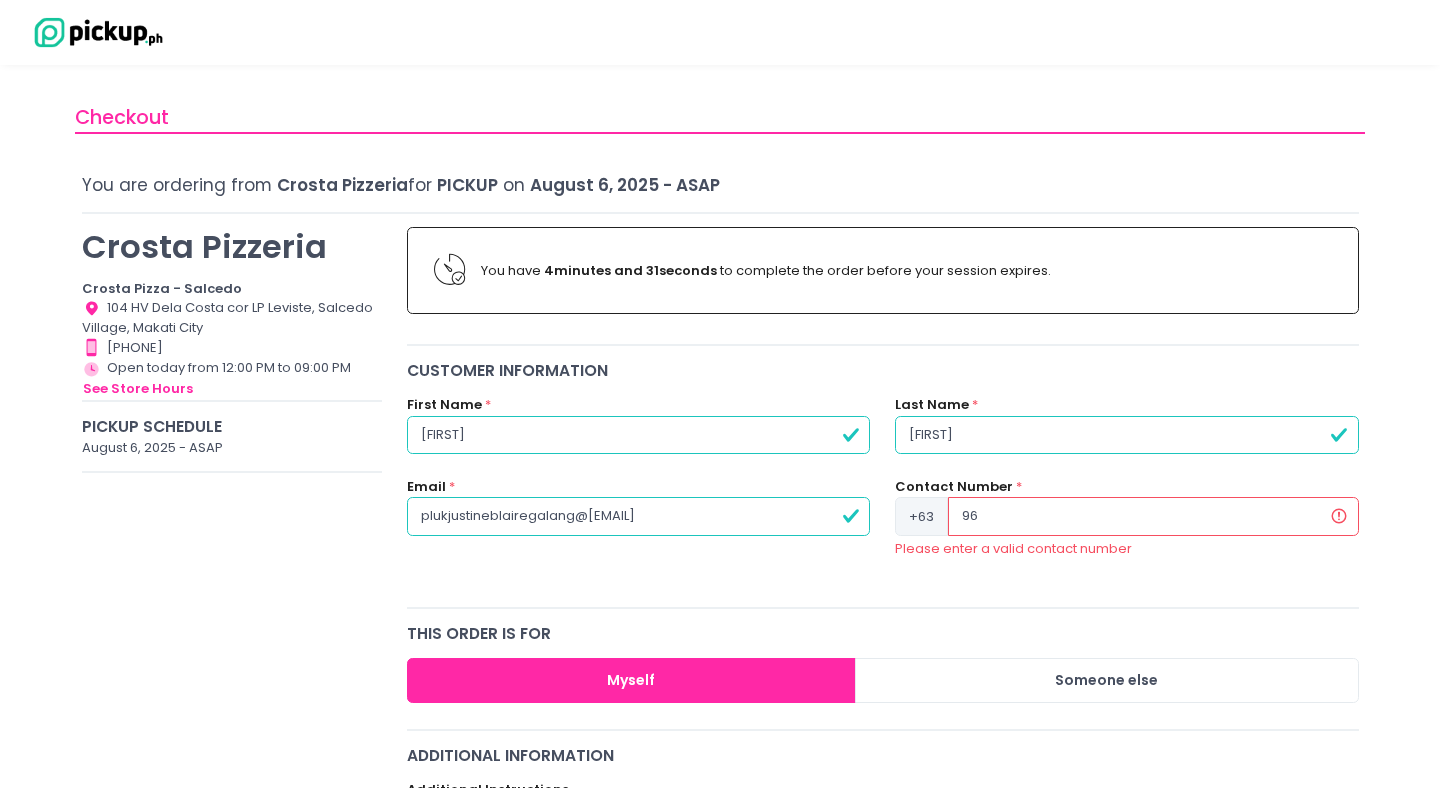 type on "9" 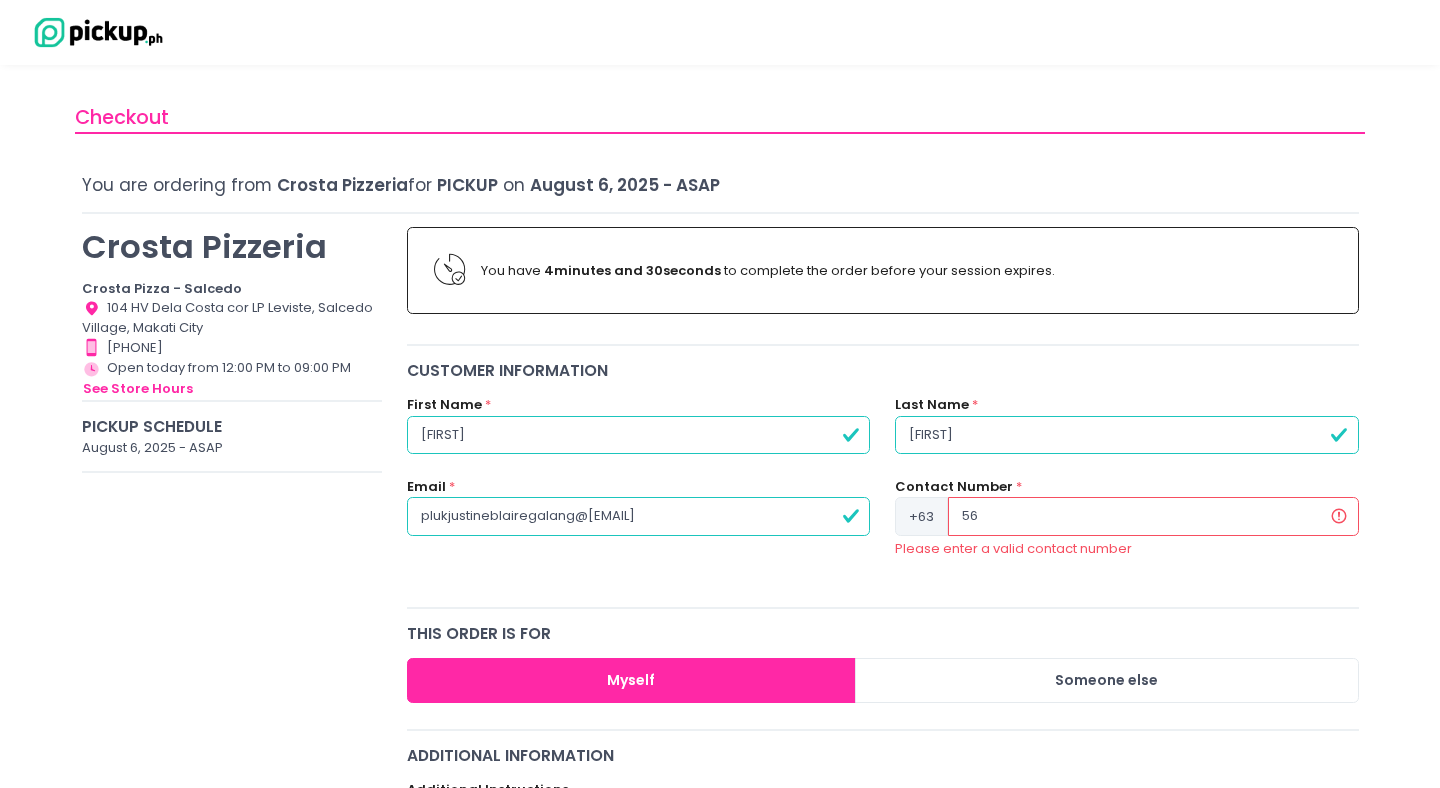 type on "5" 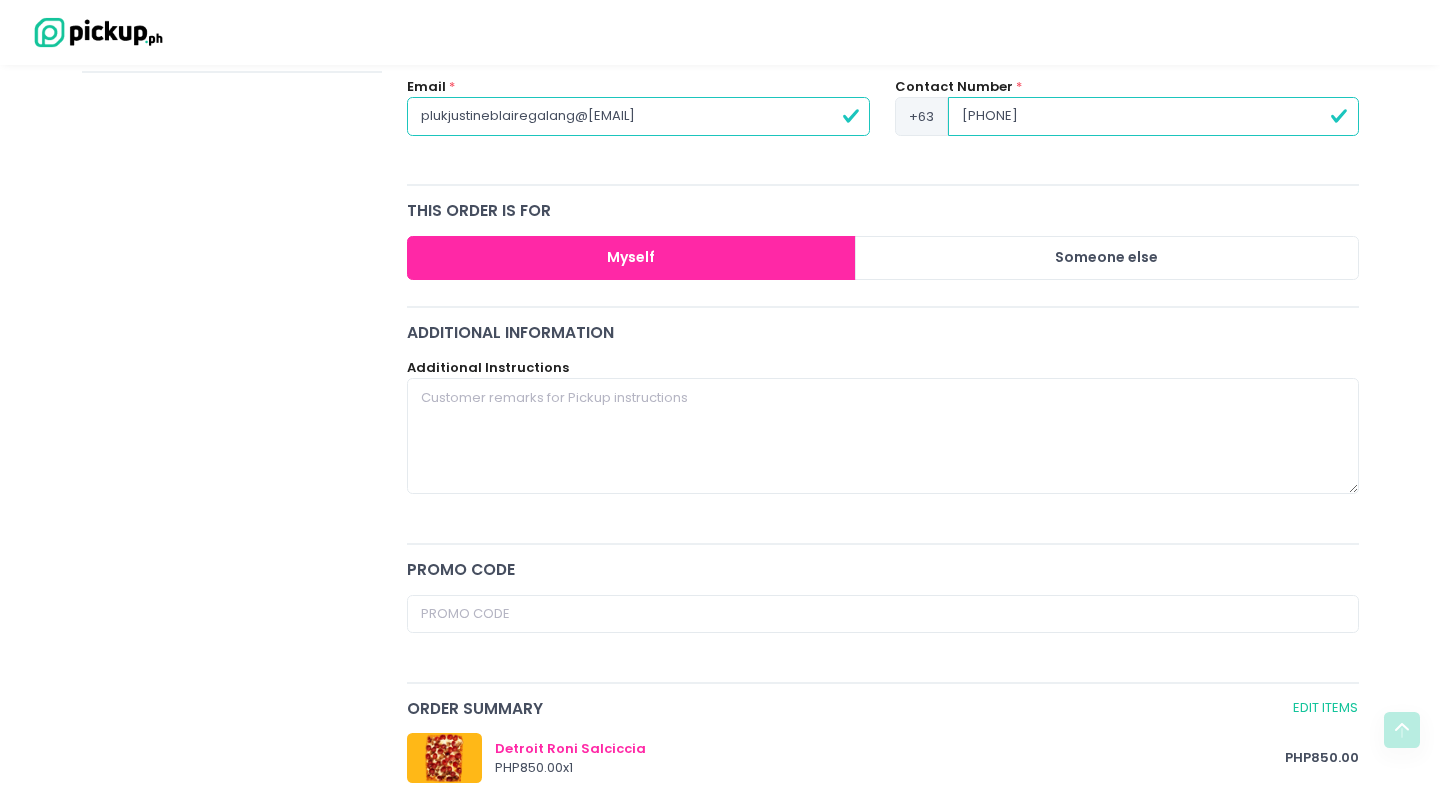 scroll, scrollTop: 414, scrollLeft: 0, axis: vertical 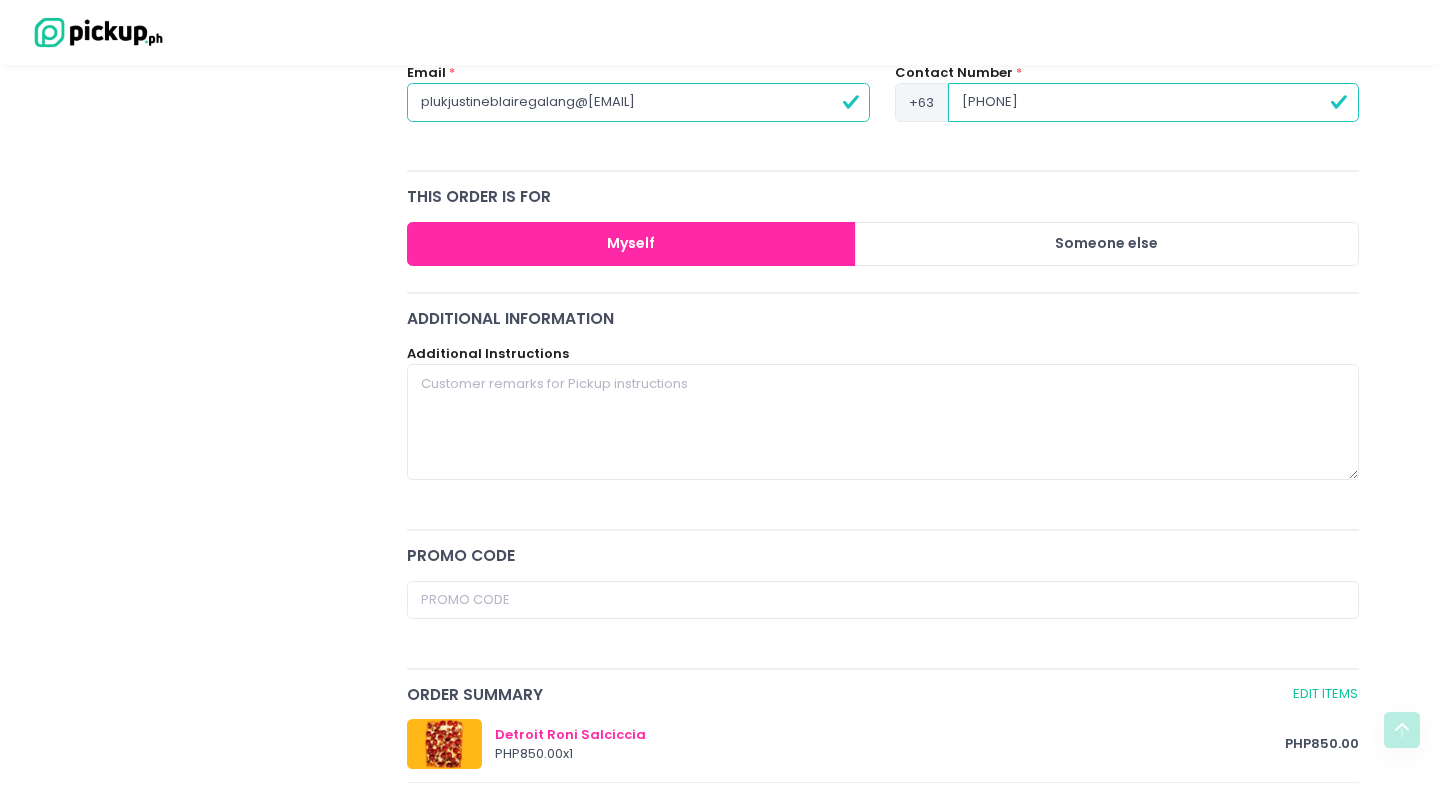 type on "9564895457" 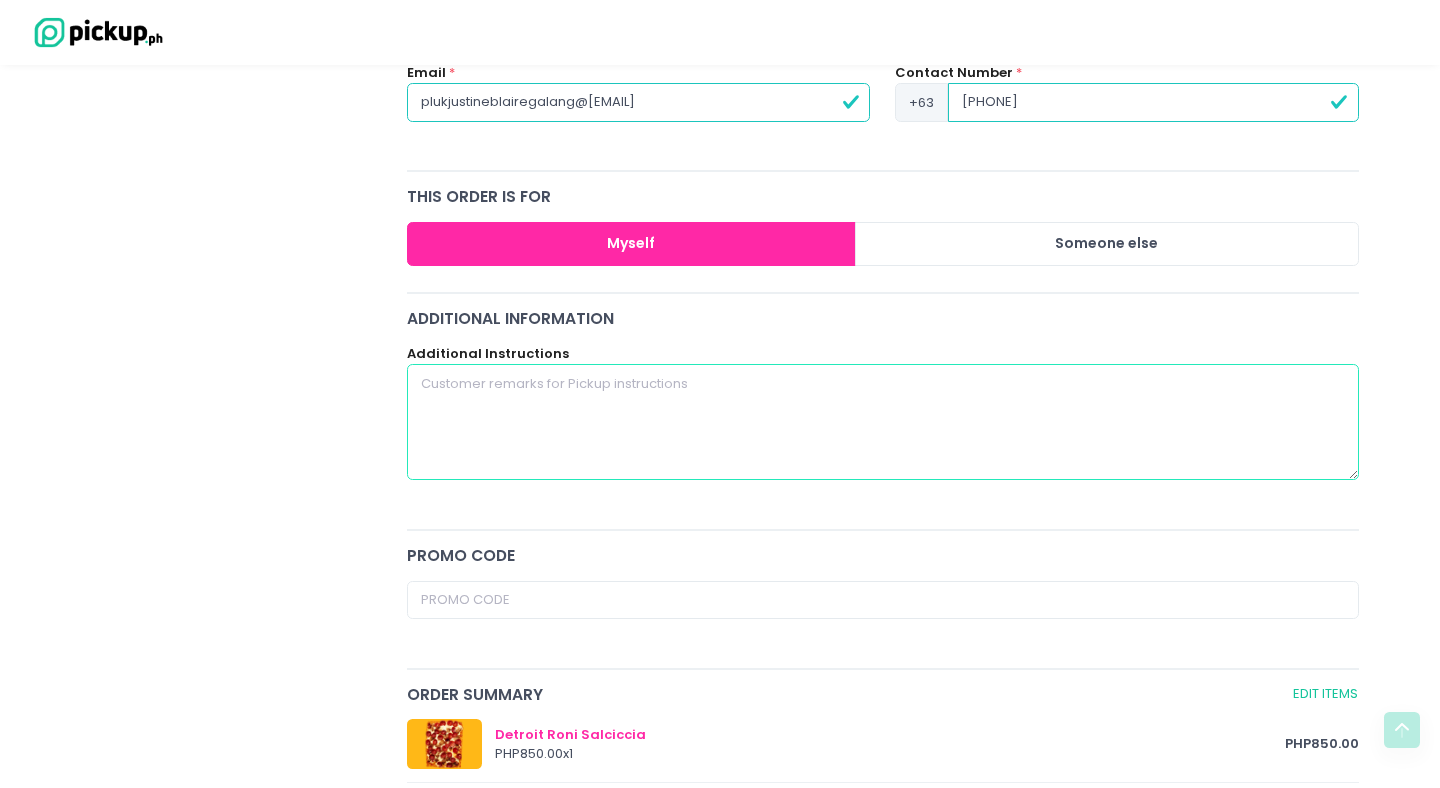 click at bounding box center [883, 422] 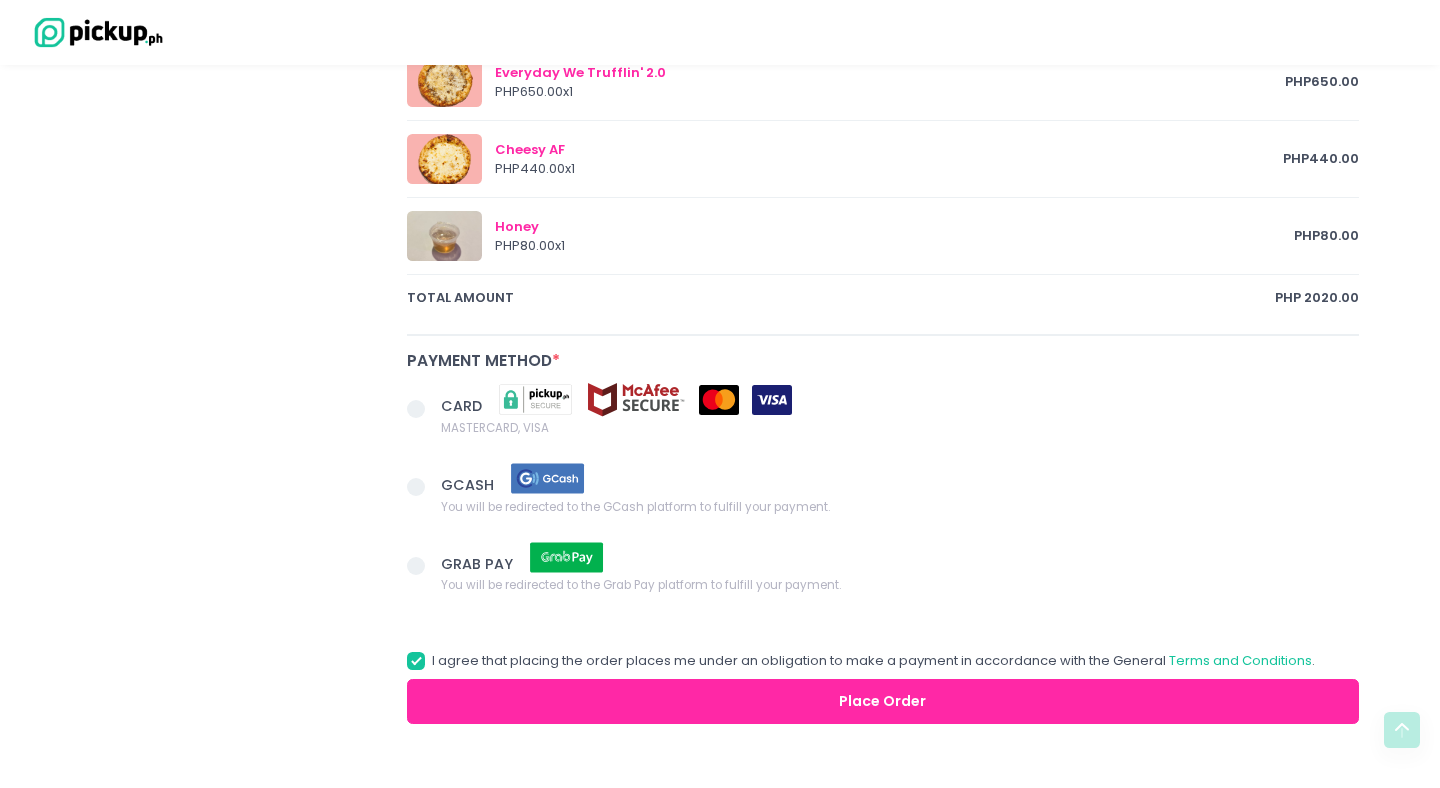 scroll, scrollTop: 1205, scrollLeft: 0, axis: vertical 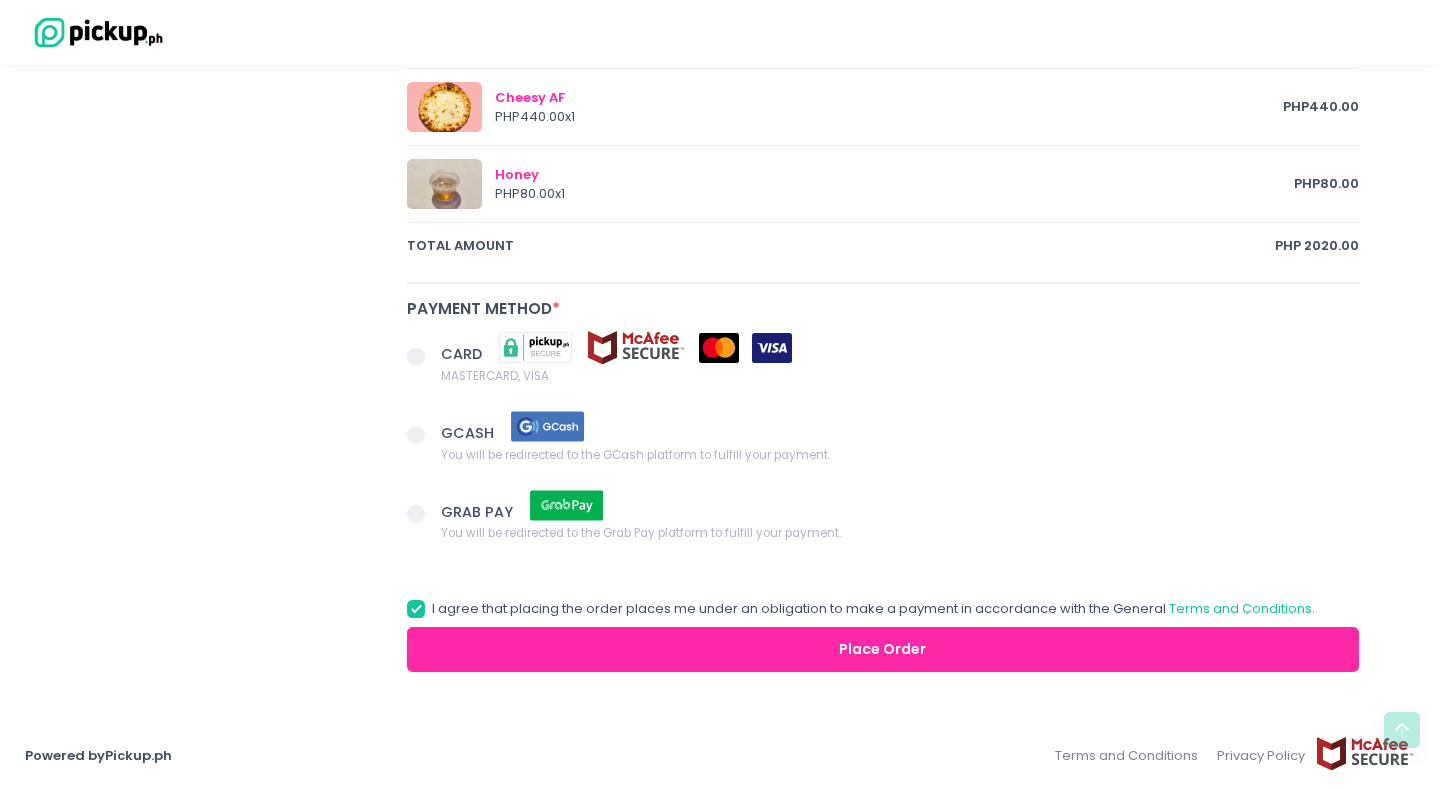 type on "lalamove pickup" 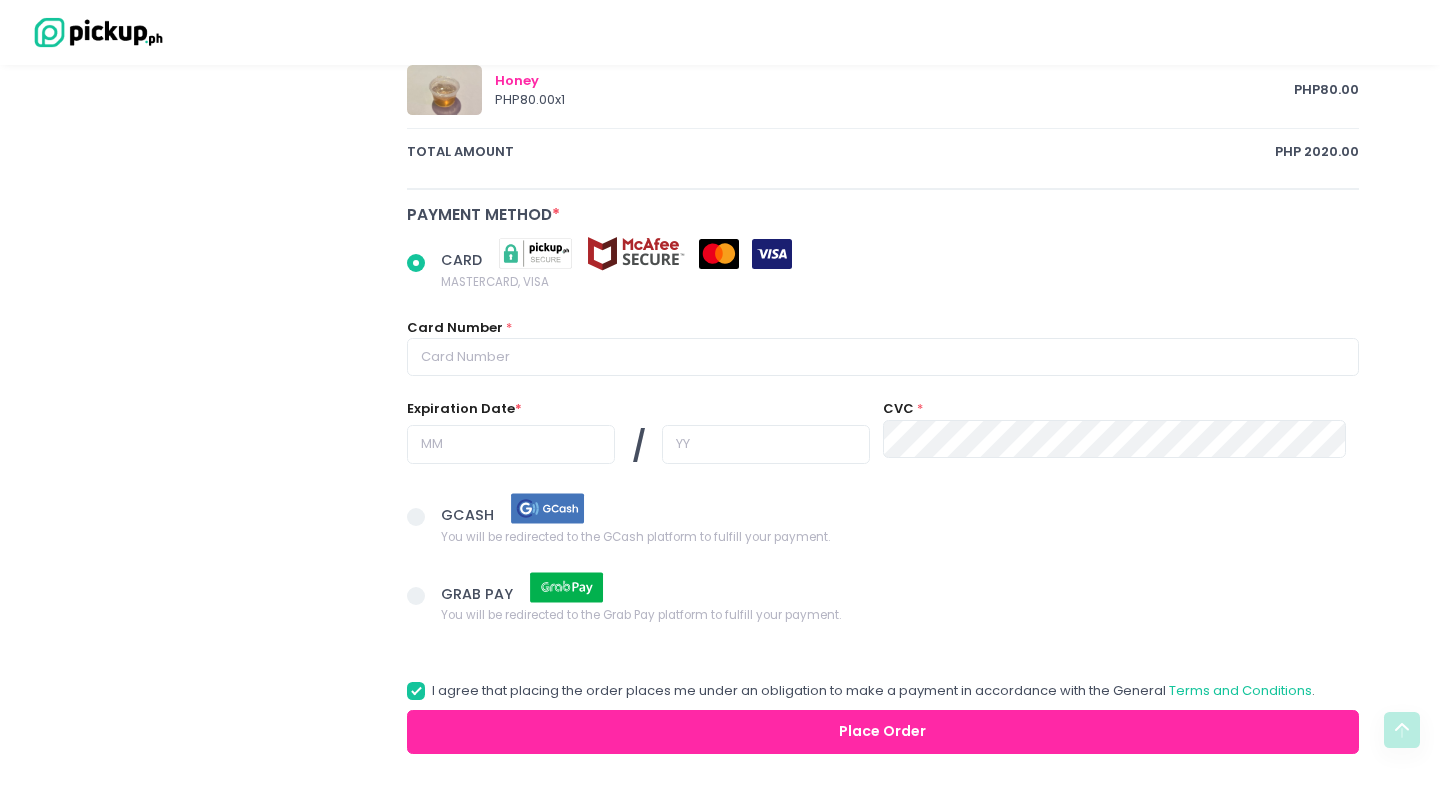 scroll, scrollTop: 1382, scrollLeft: 0, axis: vertical 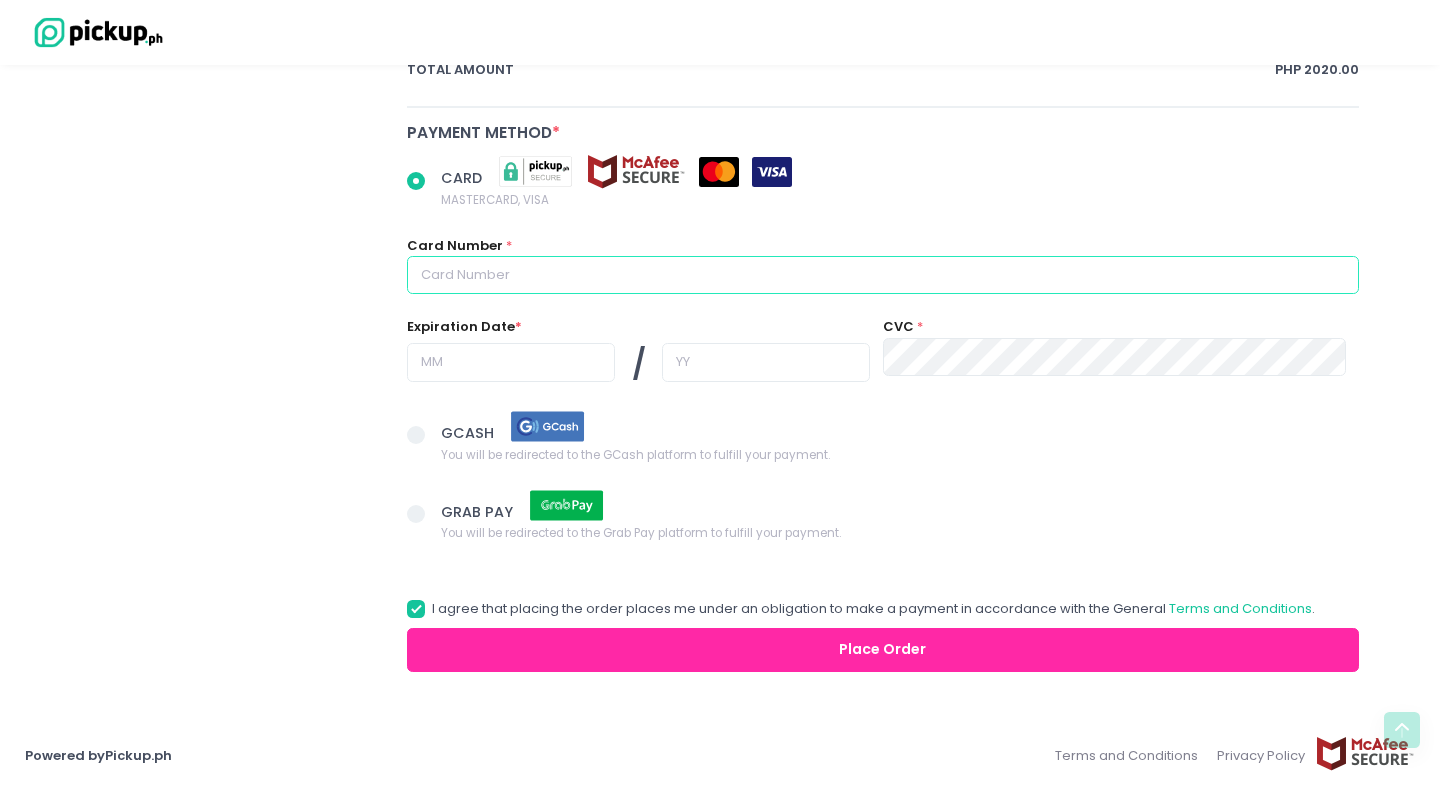 click at bounding box center (883, 275) 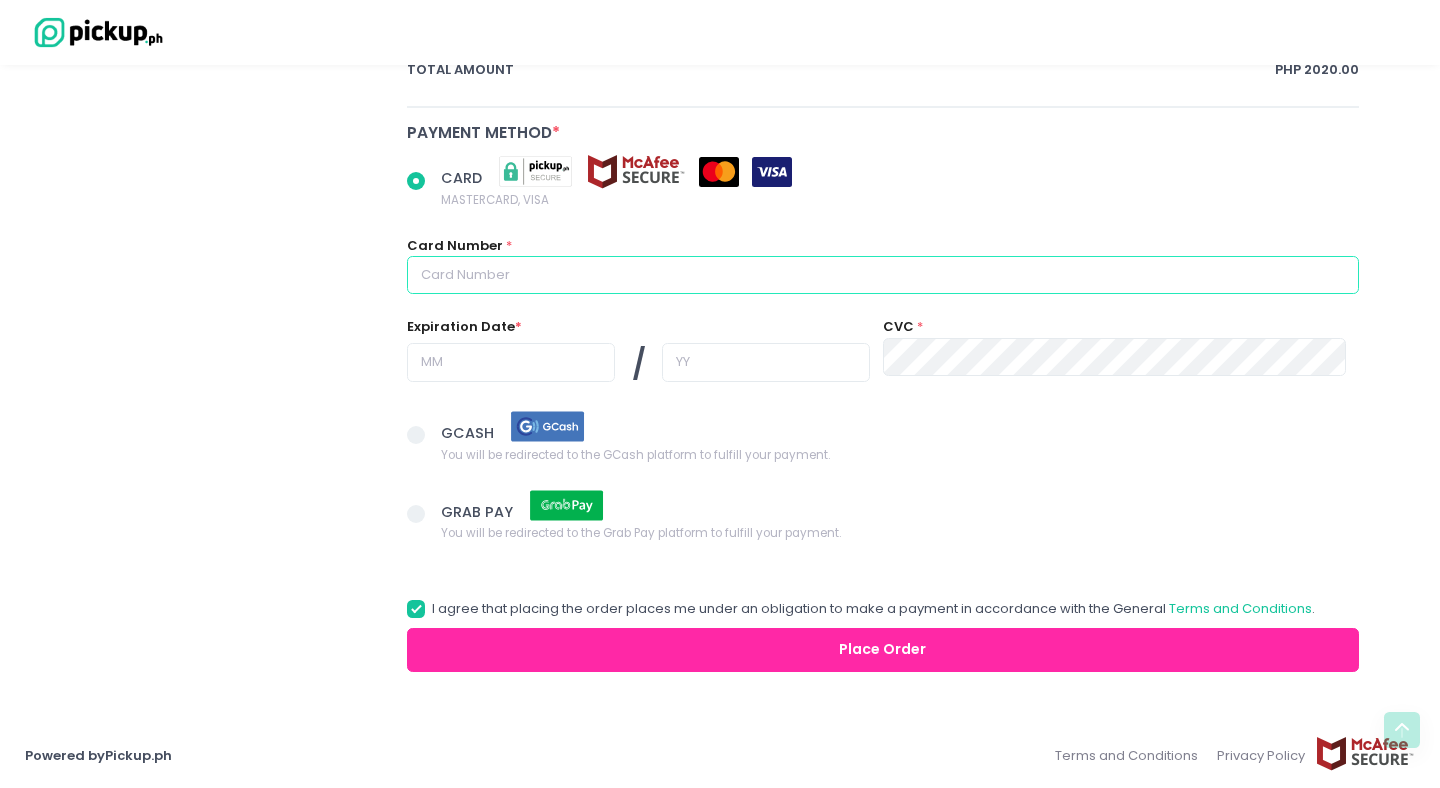 radio on "true" 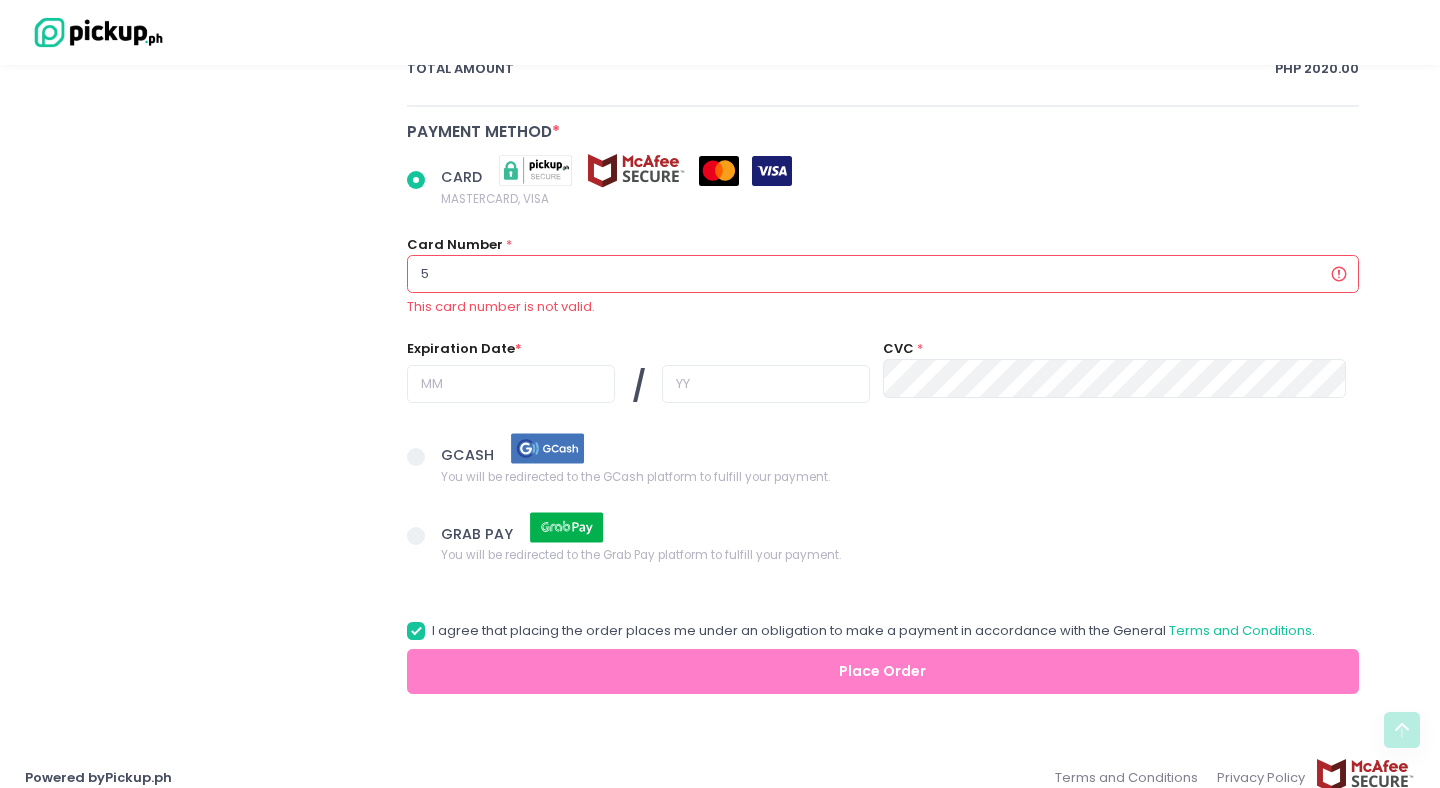 radio on "true" 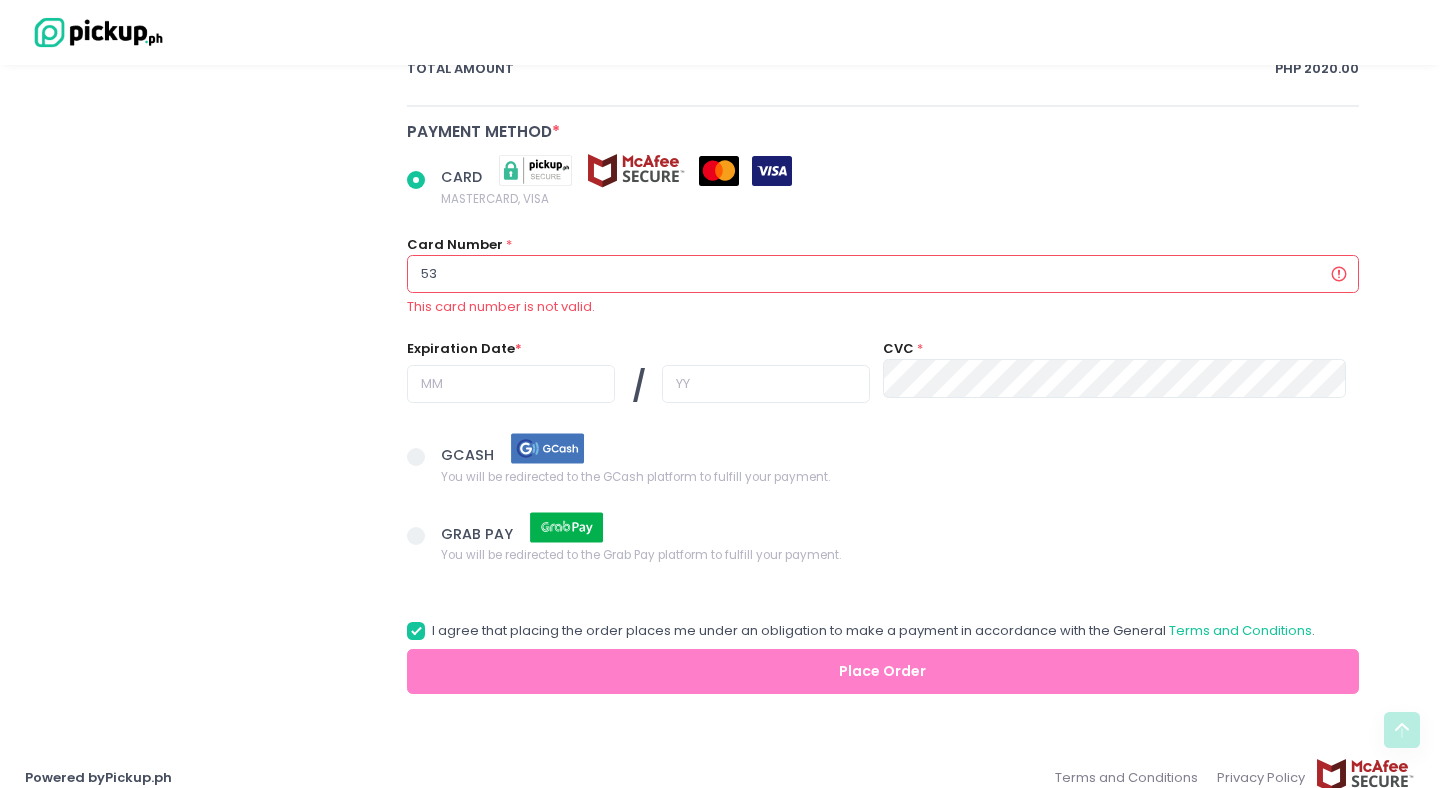 radio on "true" 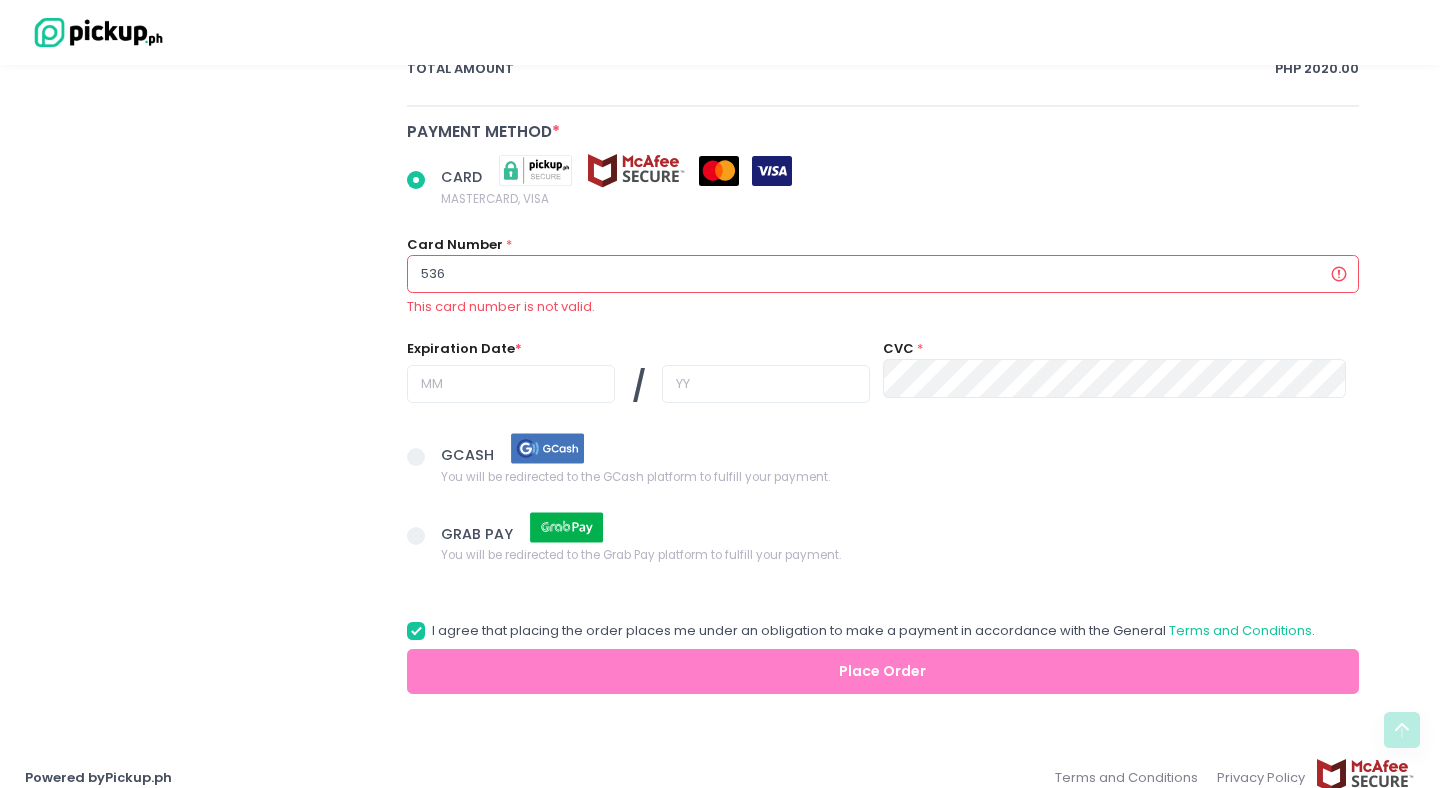 radio on "true" 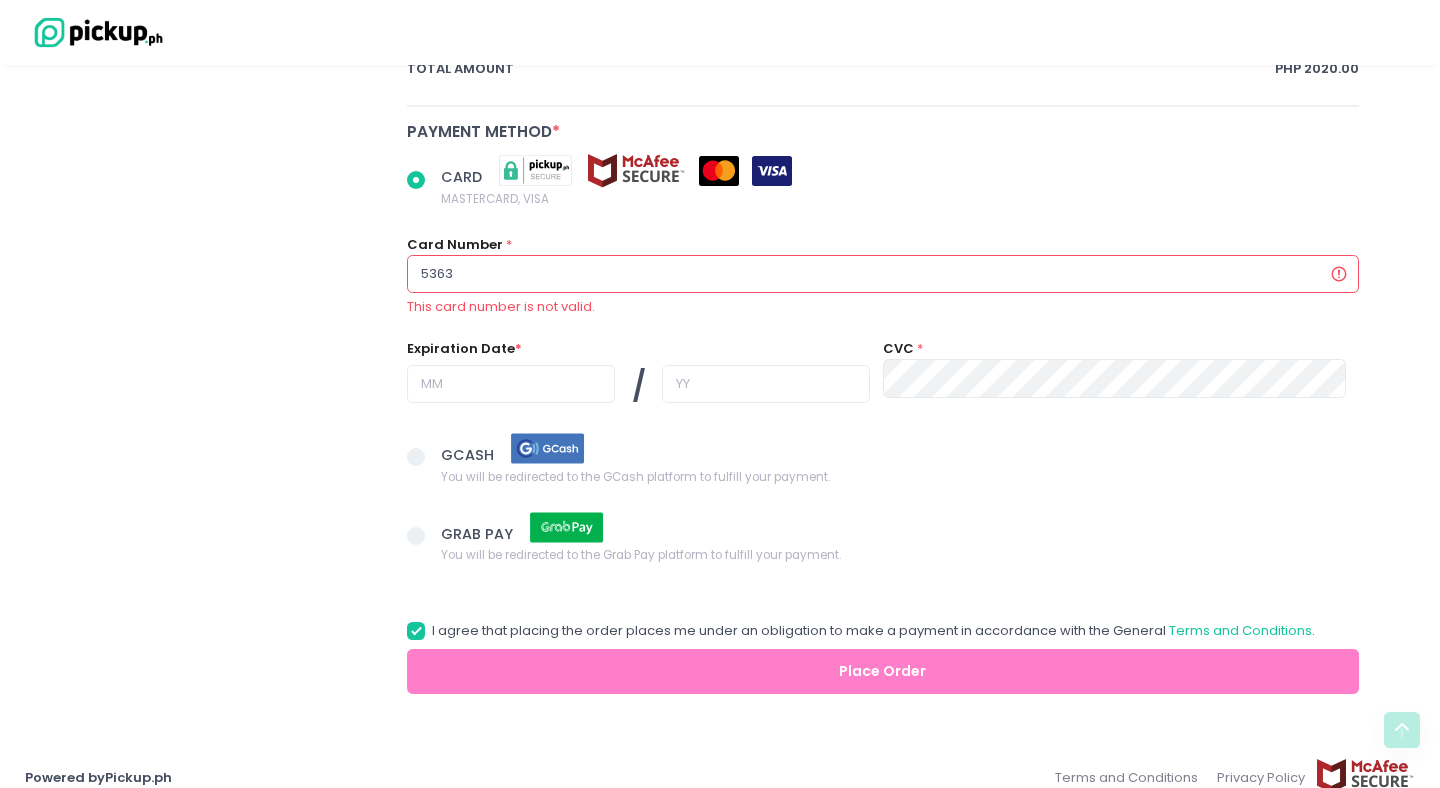 radio on "true" 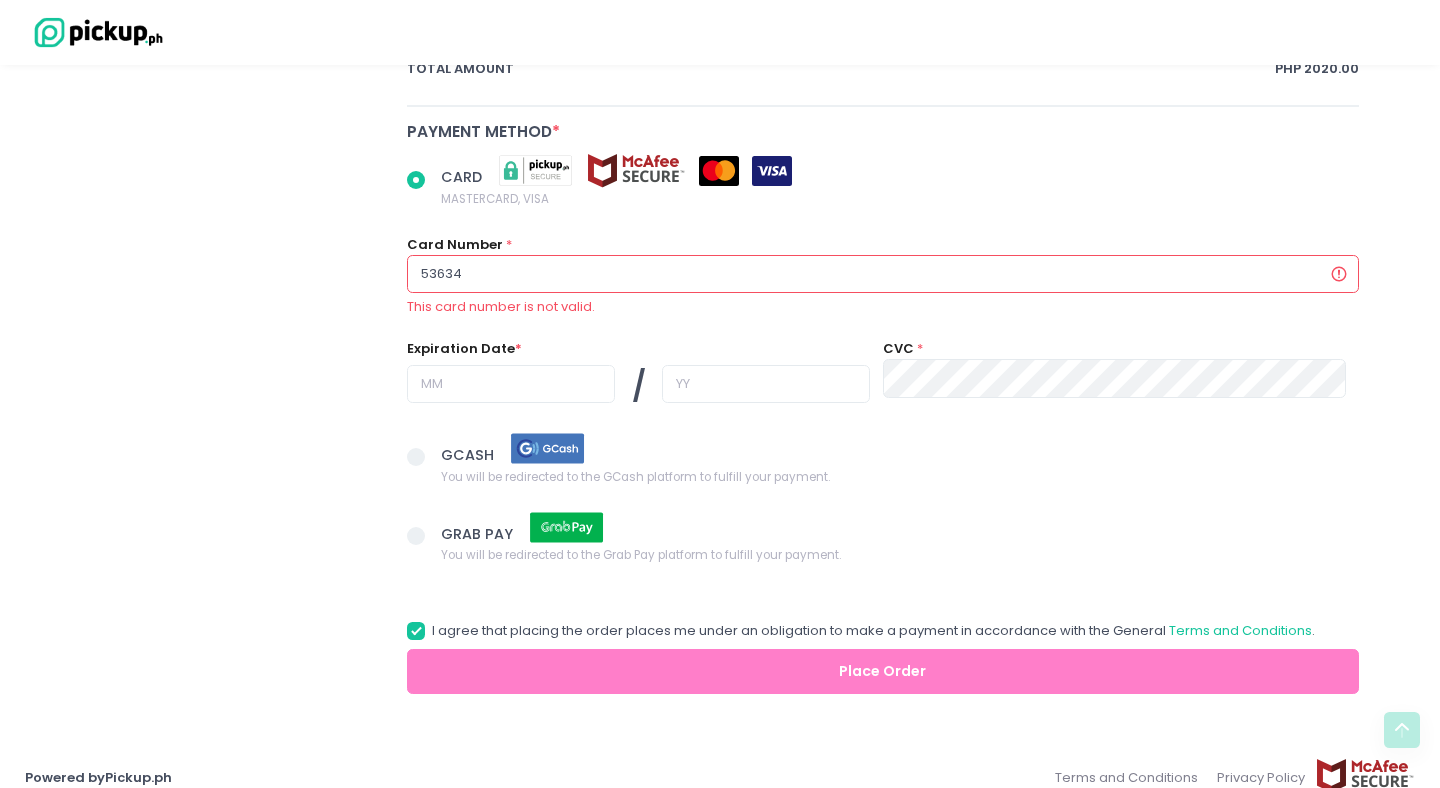 radio on "true" 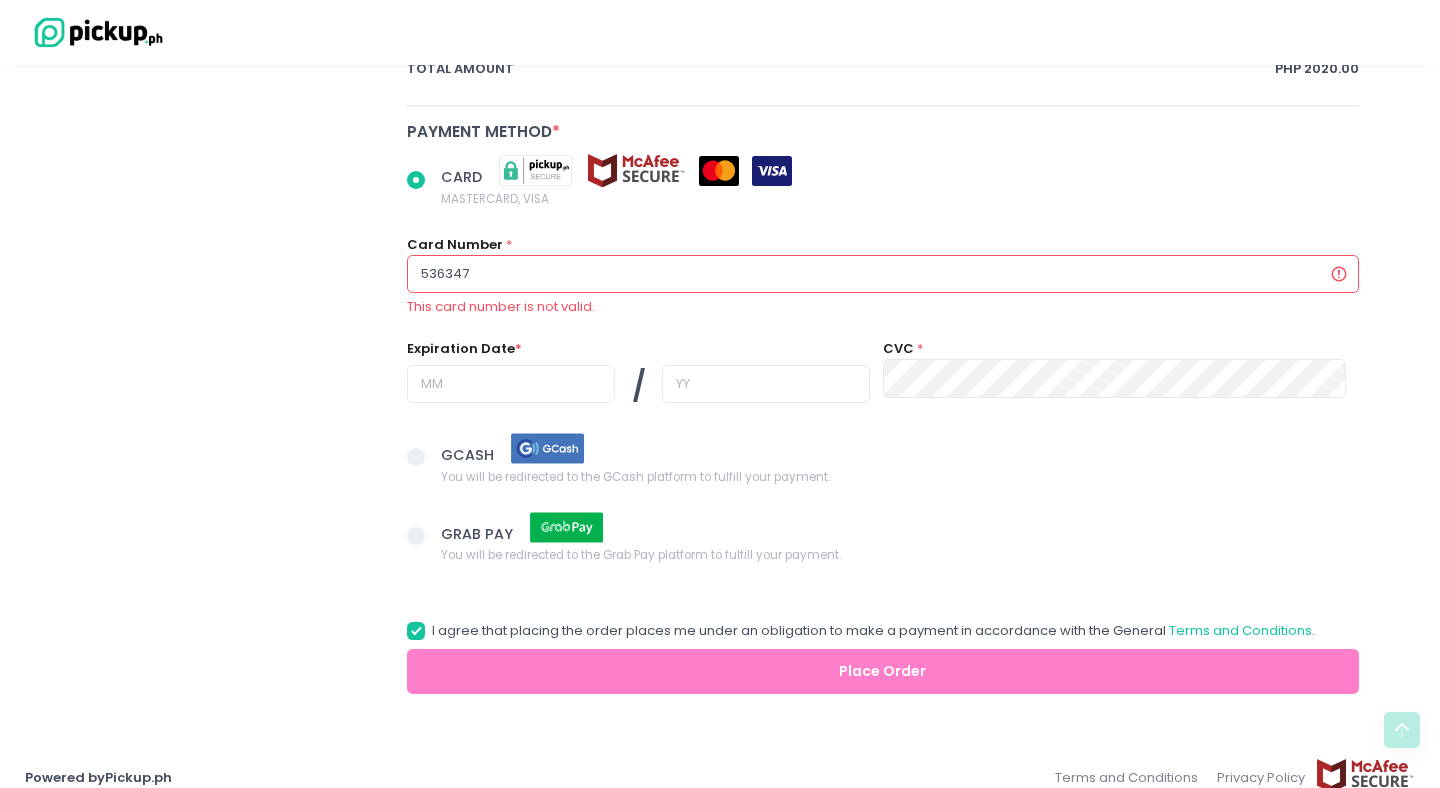 radio on "true" 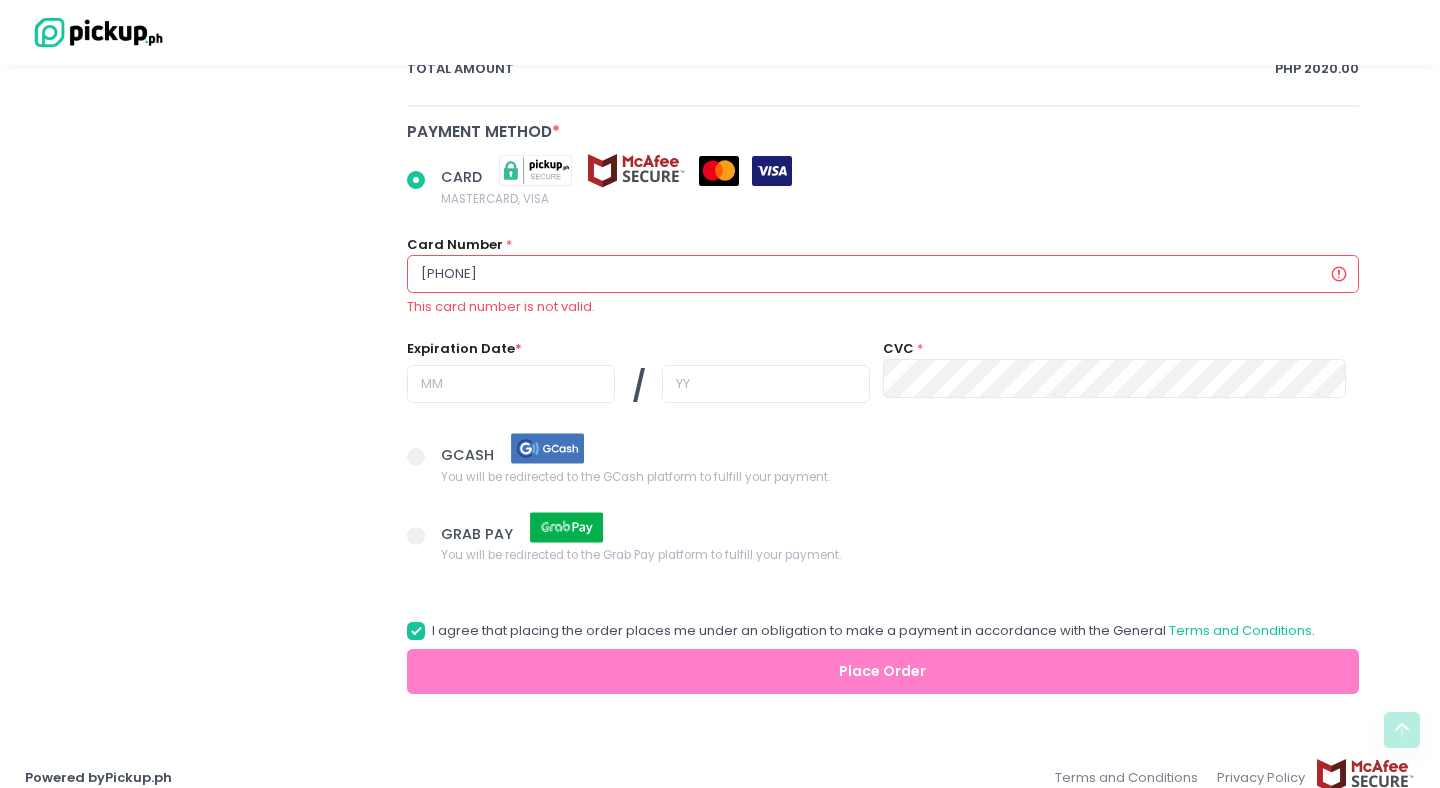 radio on "true" 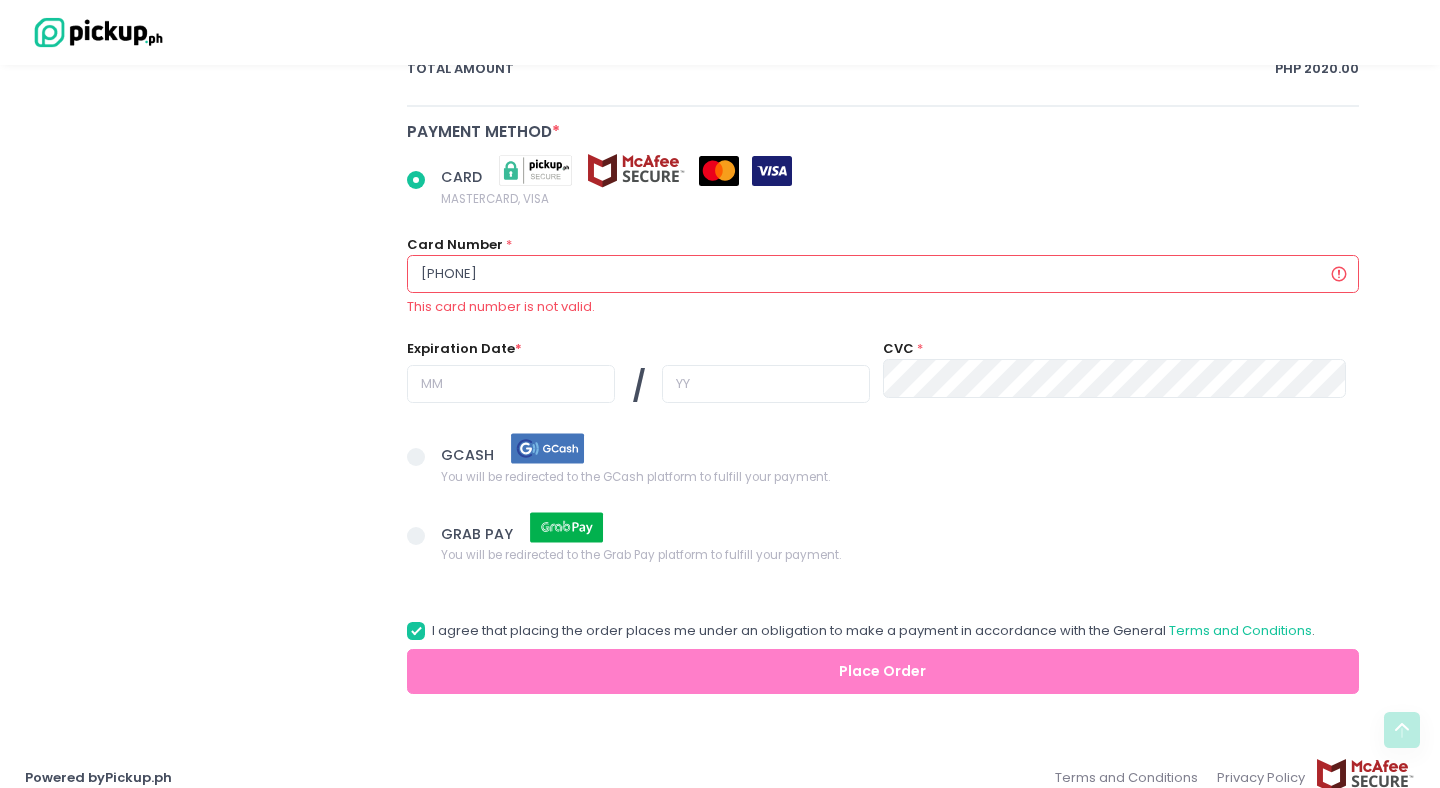 radio on "true" 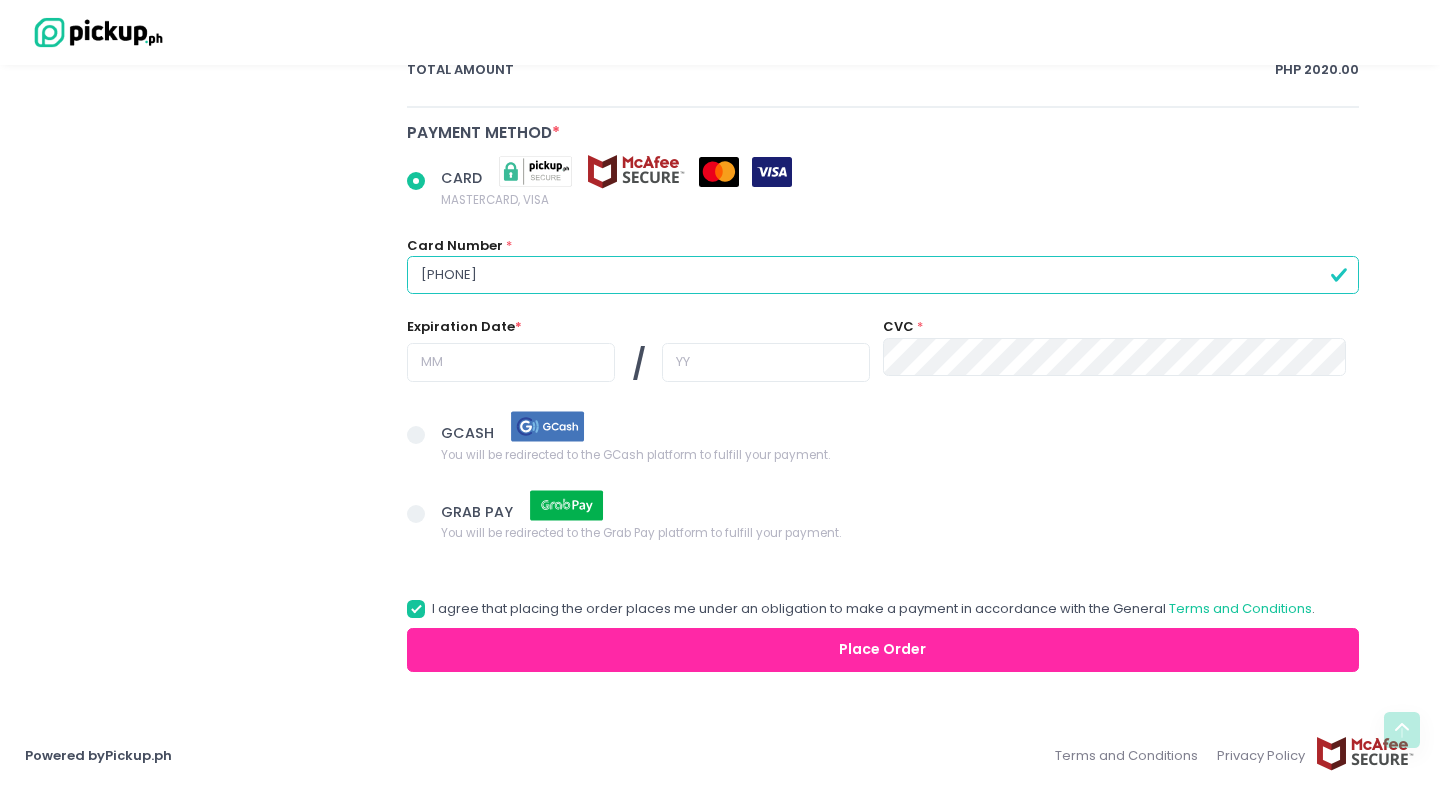 type on "5363470026957360" 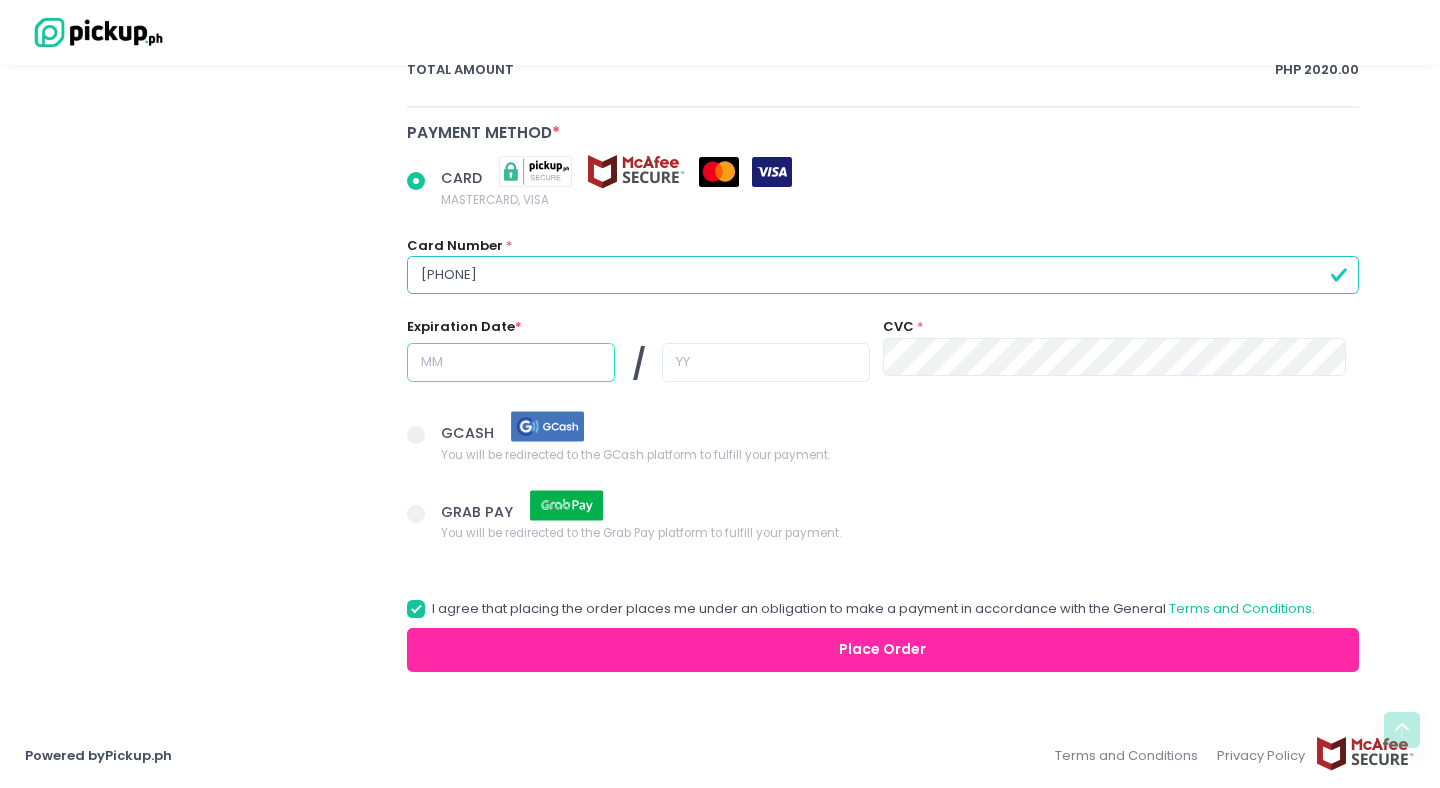 click at bounding box center [511, 362] 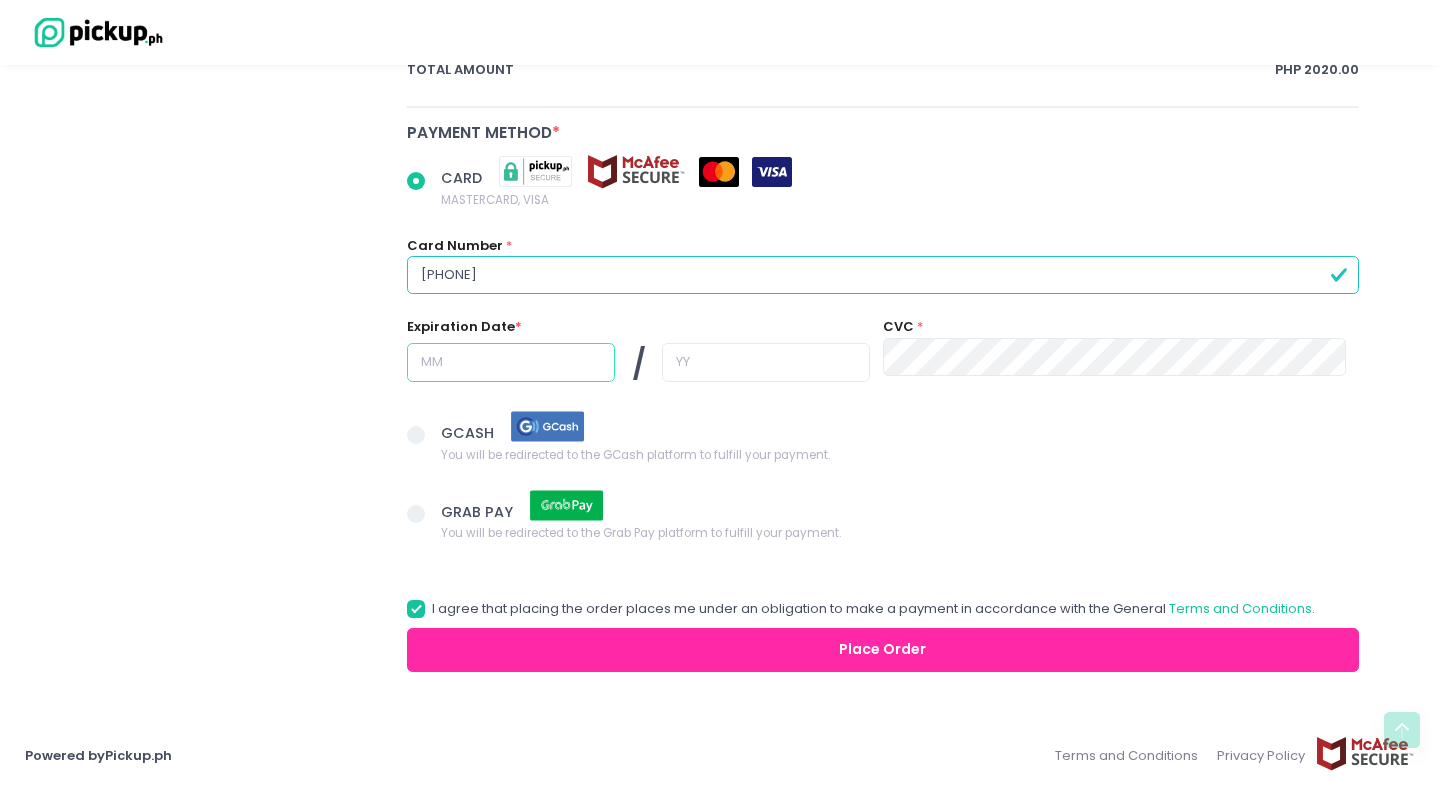 radio on "true" 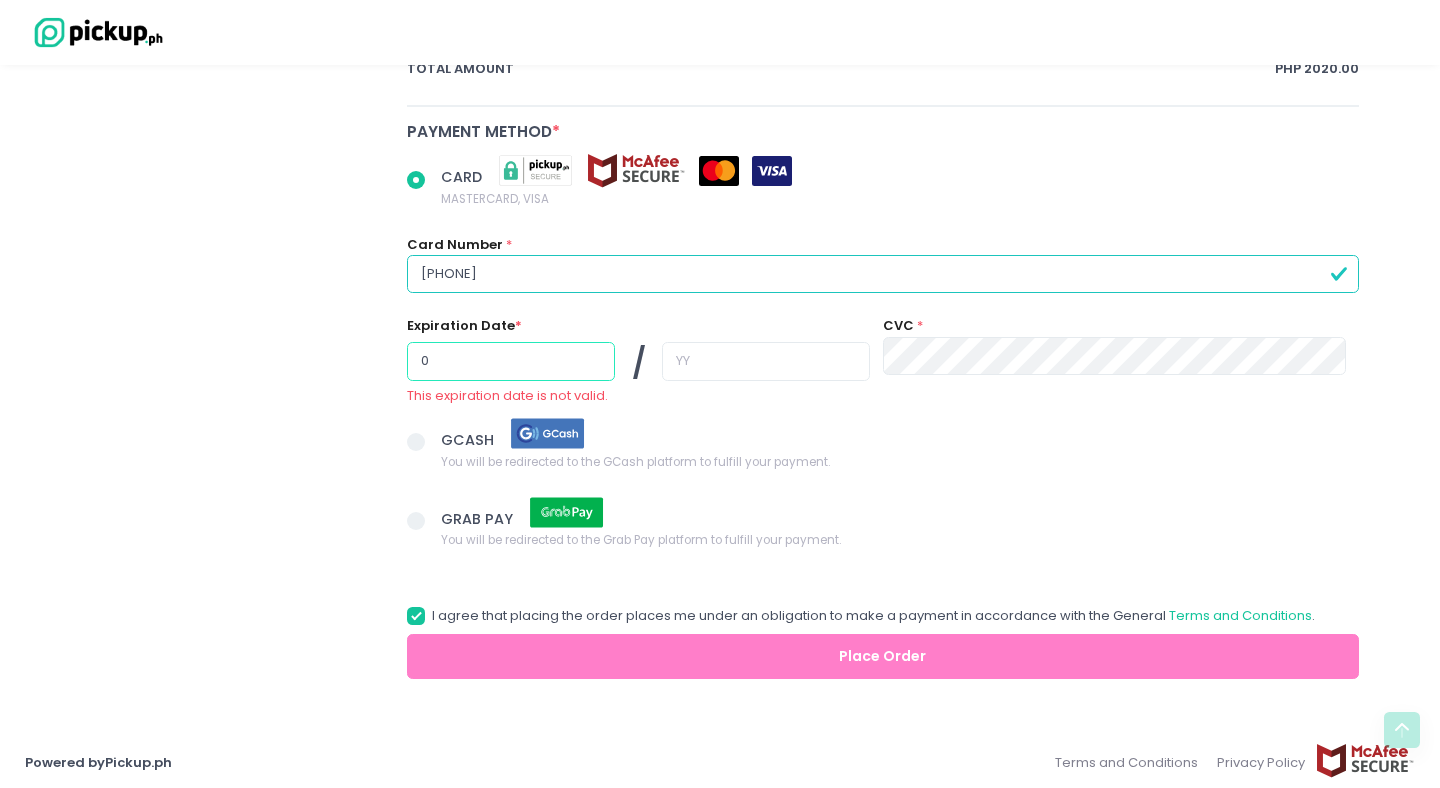 radio on "true" 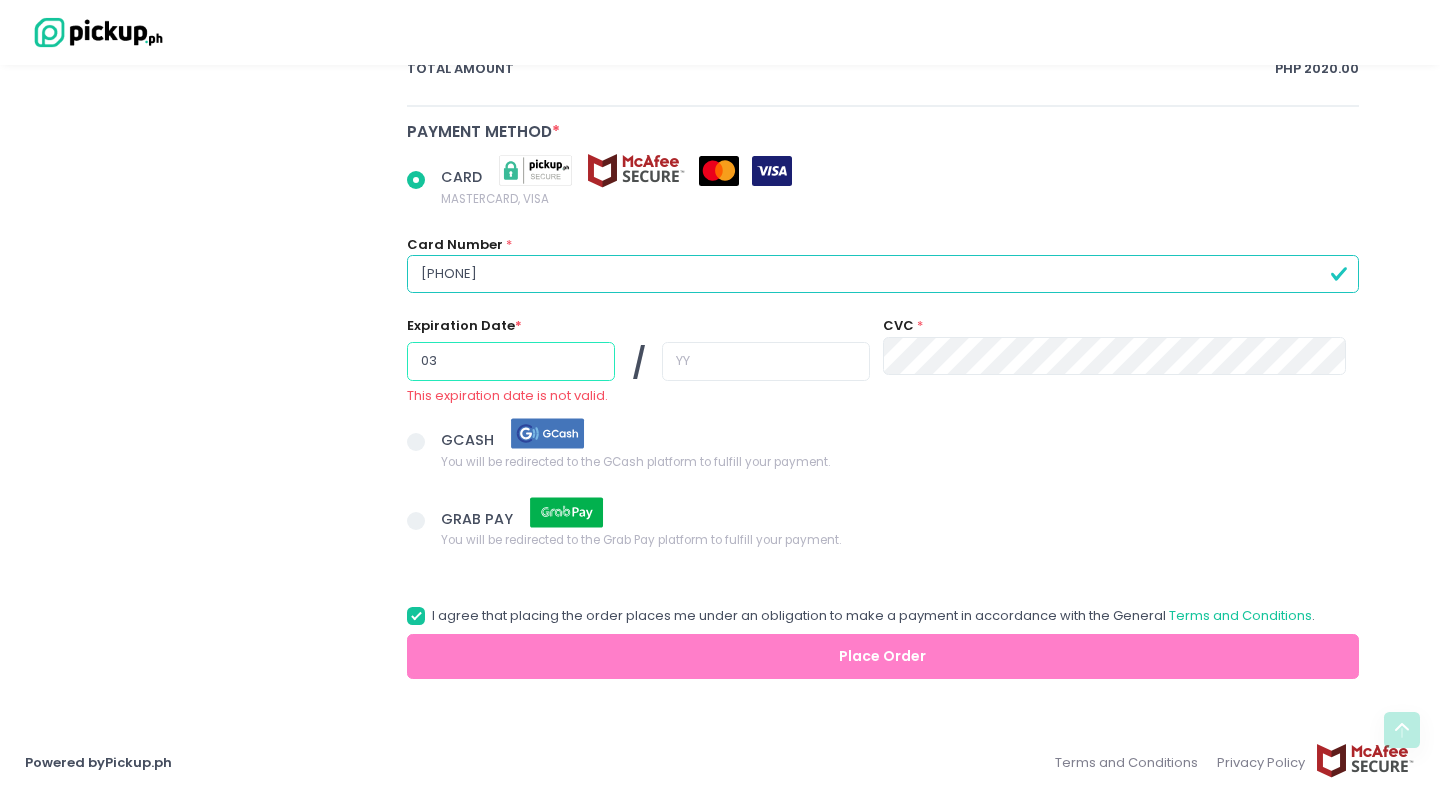 type on "03" 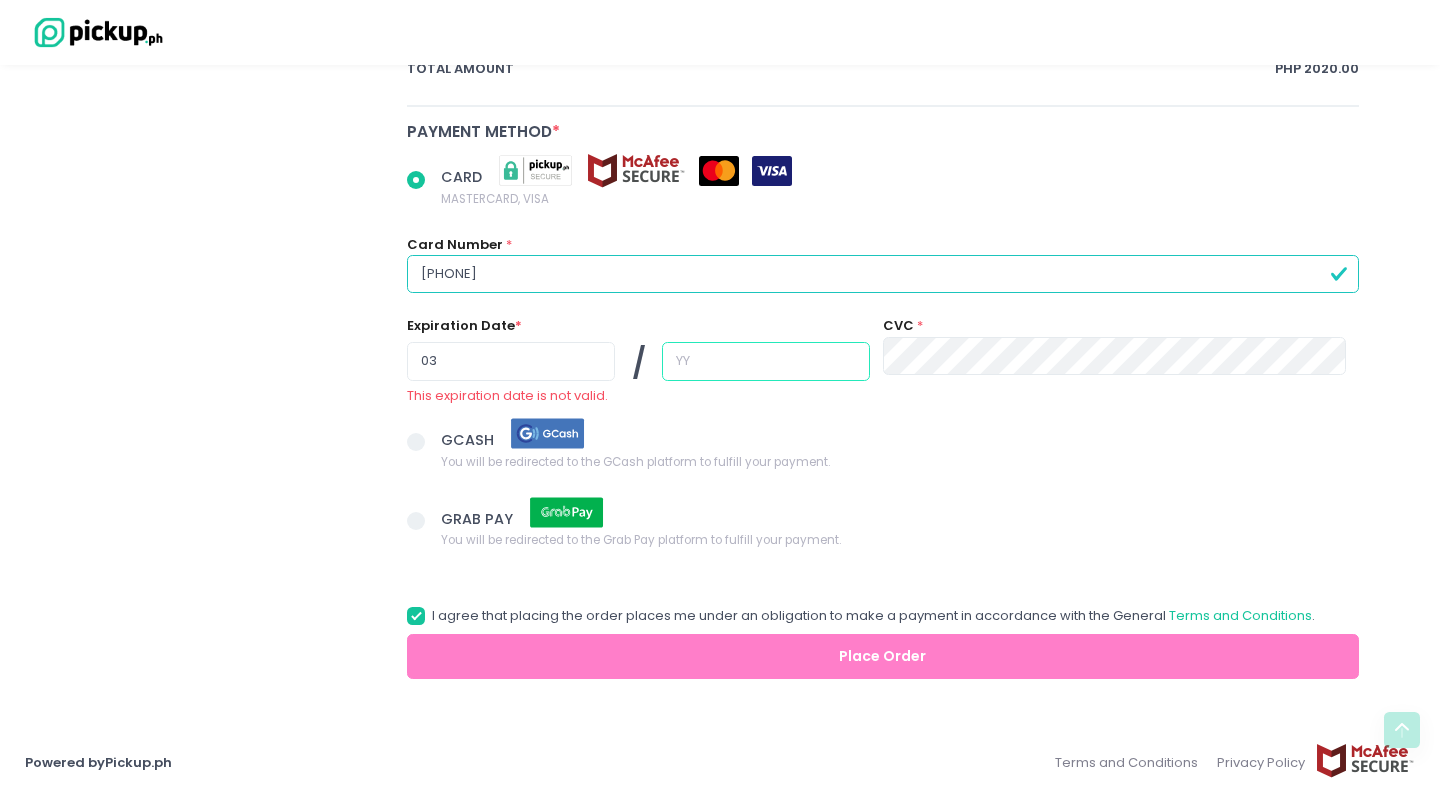 click at bounding box center (766, 361) 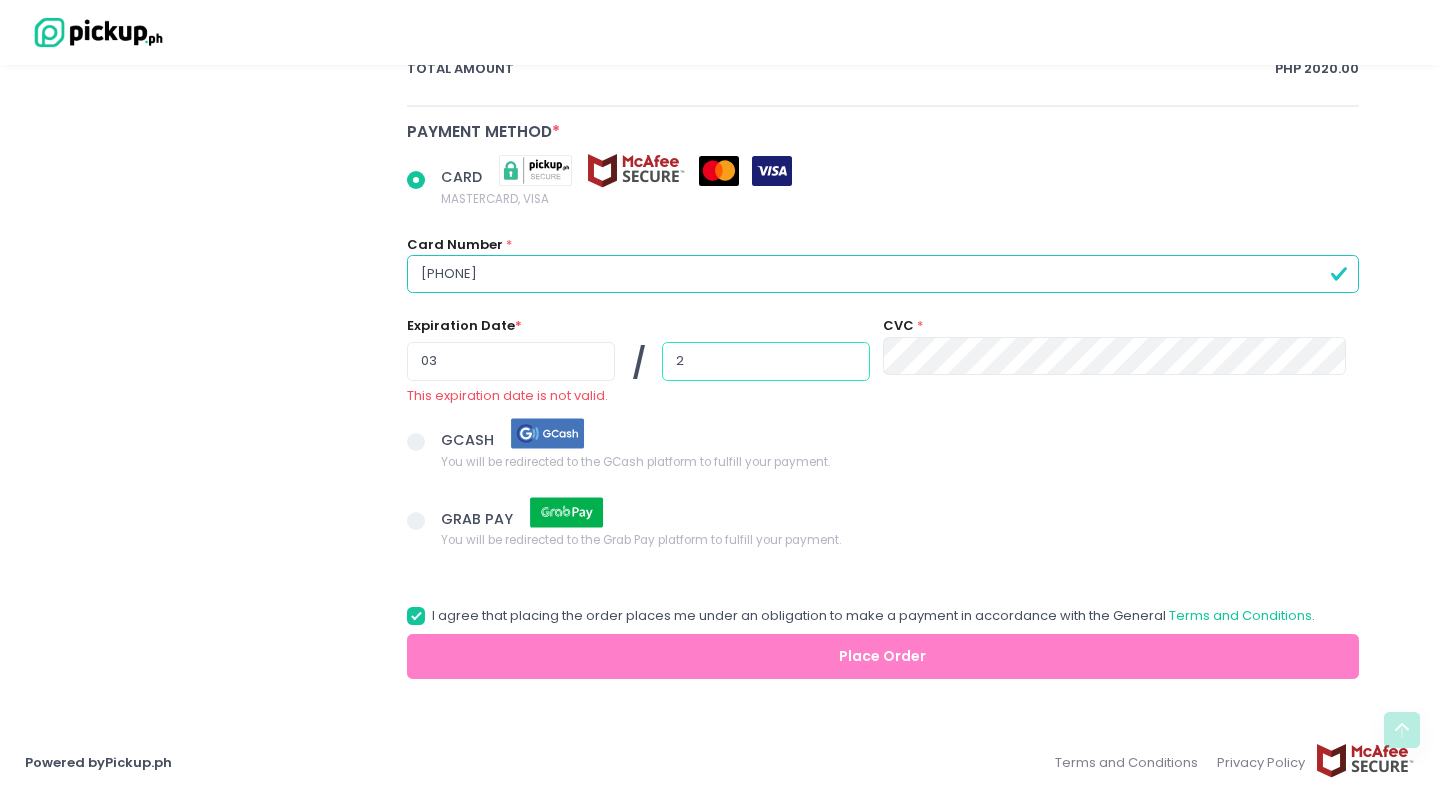 radio on "true" 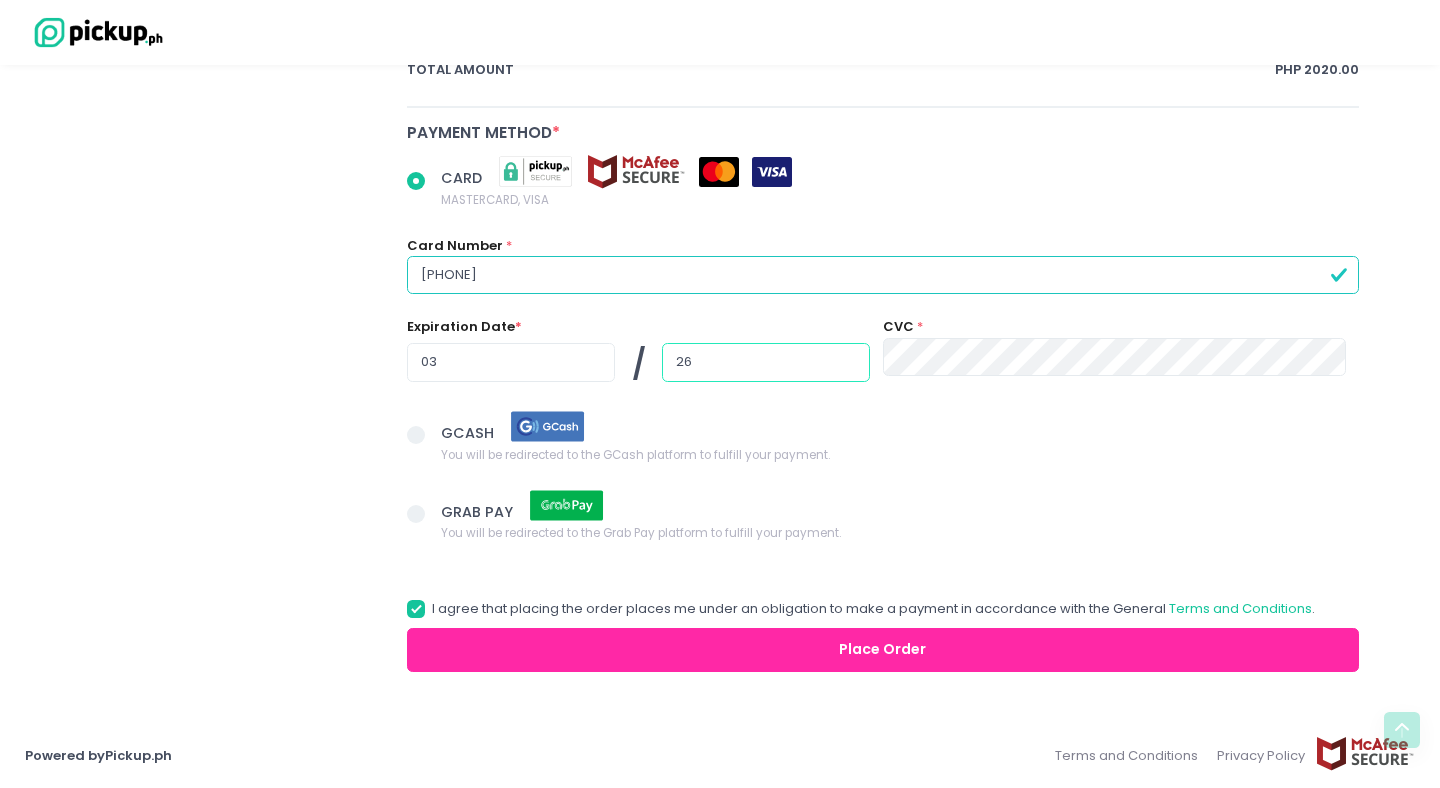 type on "26" 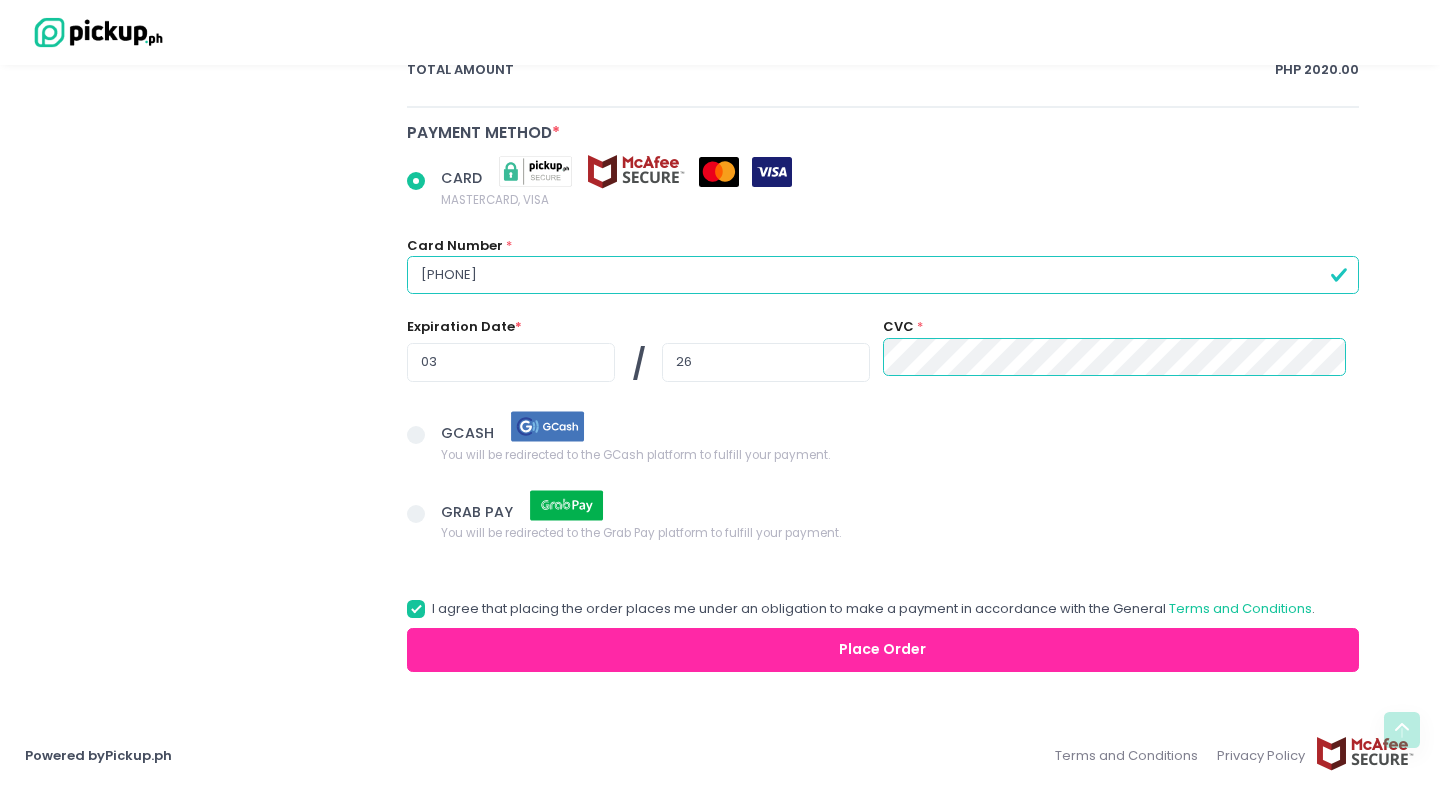 click on "Place Order" at bounding box center (883, 650) 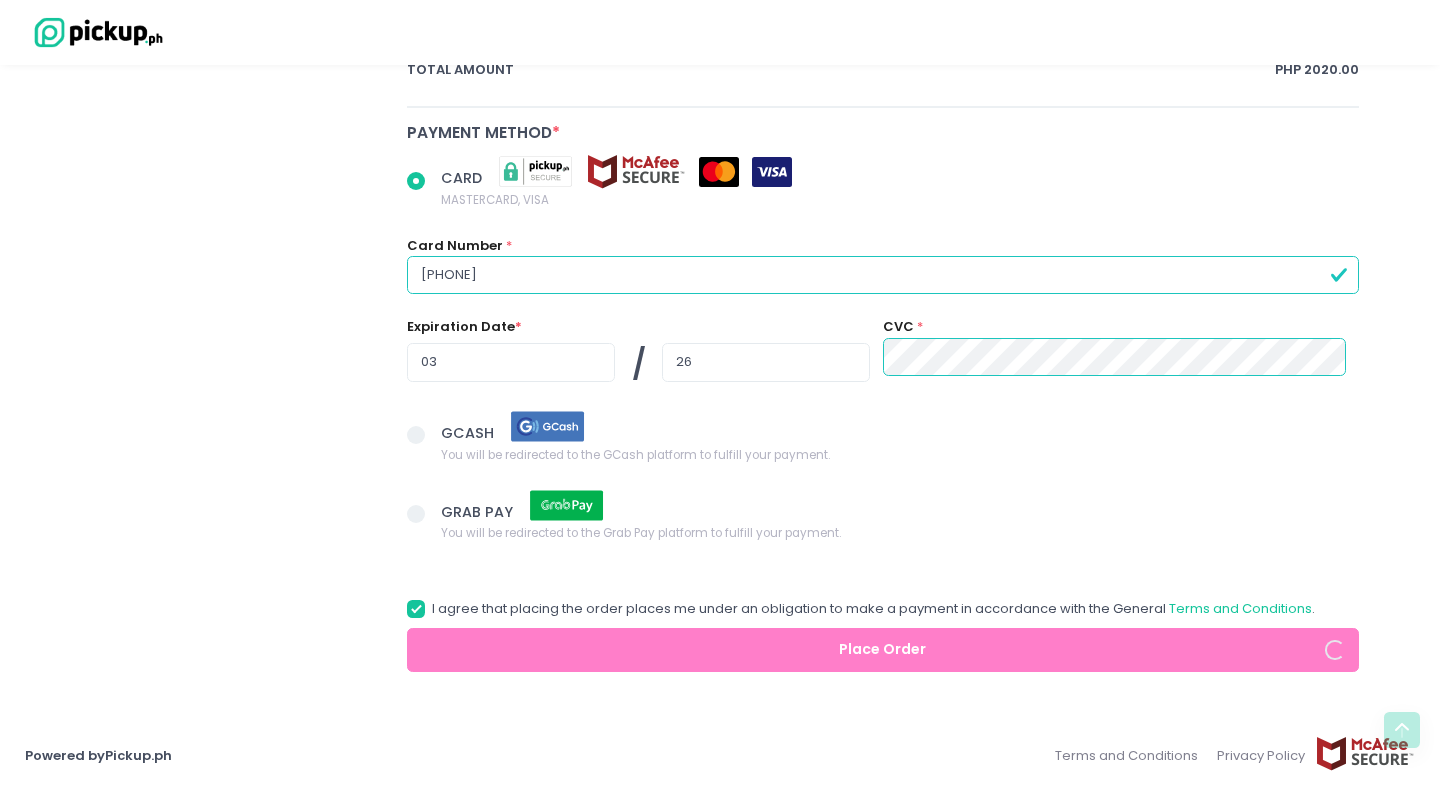 radio on "true" 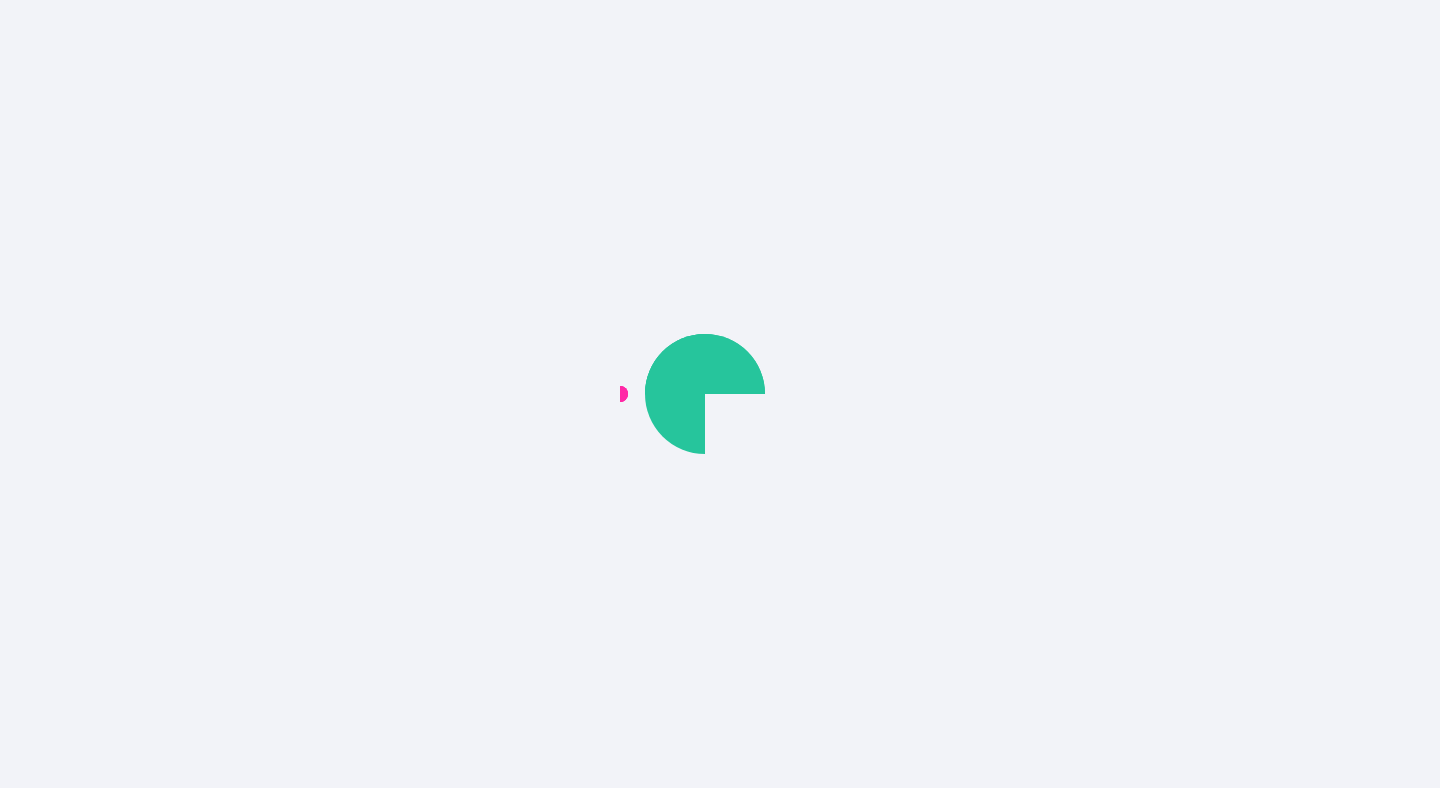 scroll, scrollTop: 0, scrollLeft: 0, axis: both 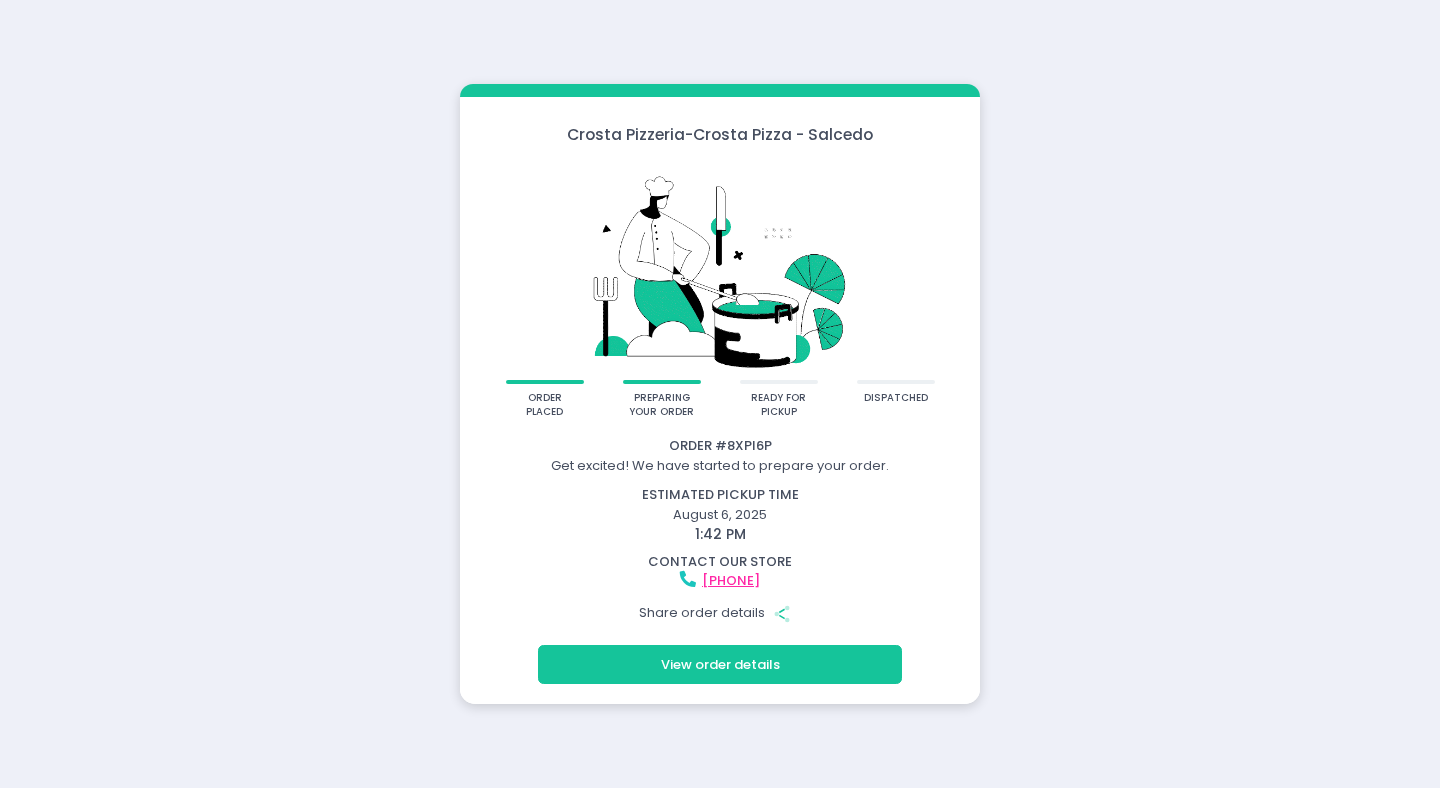 click on "Crosta Pizzeria  -  Crosta Pizza - Salcedo order placed preparing your order ready for pickup dispatched Order   # 8XPI6P Get excited! We have started to prepare your order. estimated pickup time August 6, 2025     1:42 PM     contact our store    [PHONE] Share order details   Share Created with Sketch.     View order details" at bounding box center (720, 394) 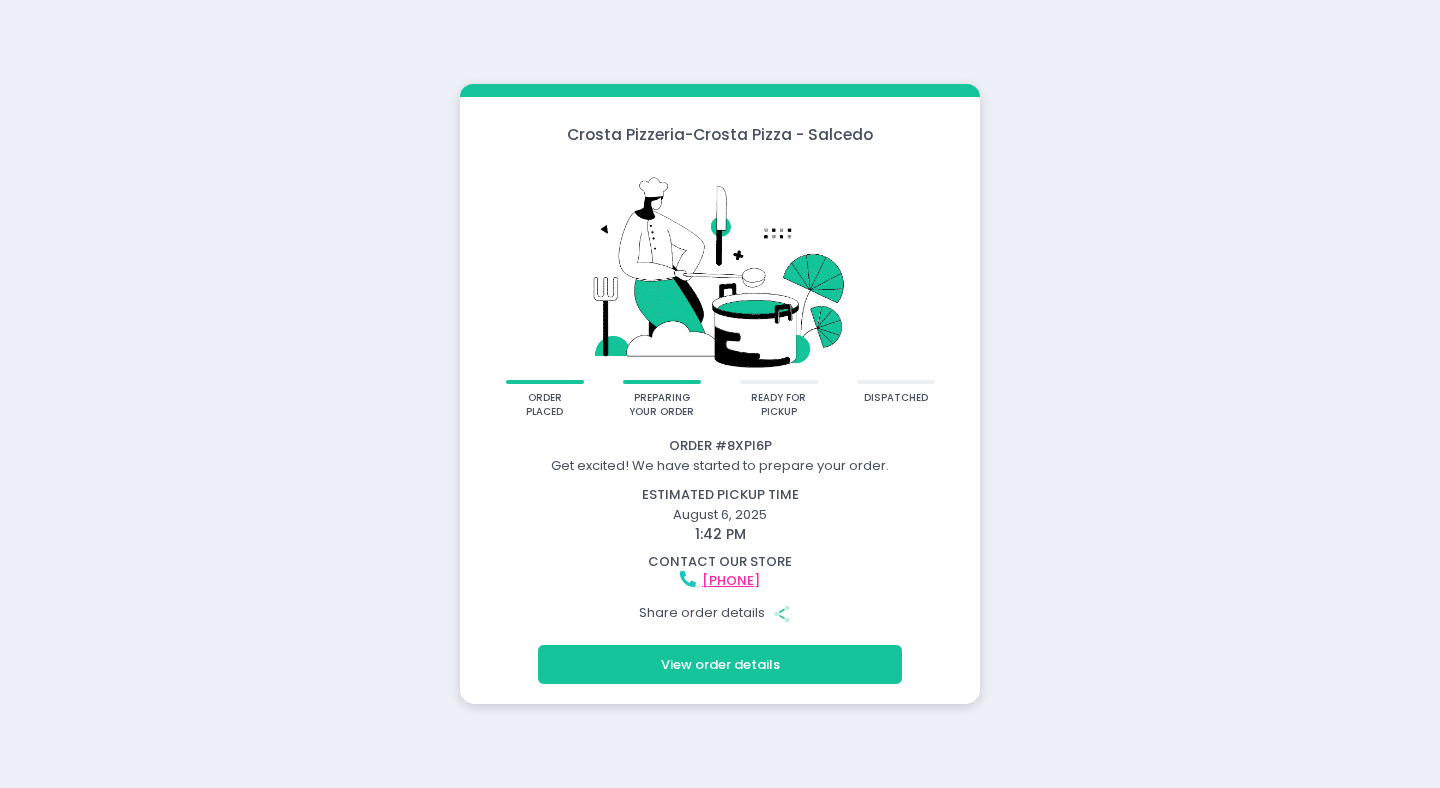 click on "View order details" at bounding box center [720, 669] 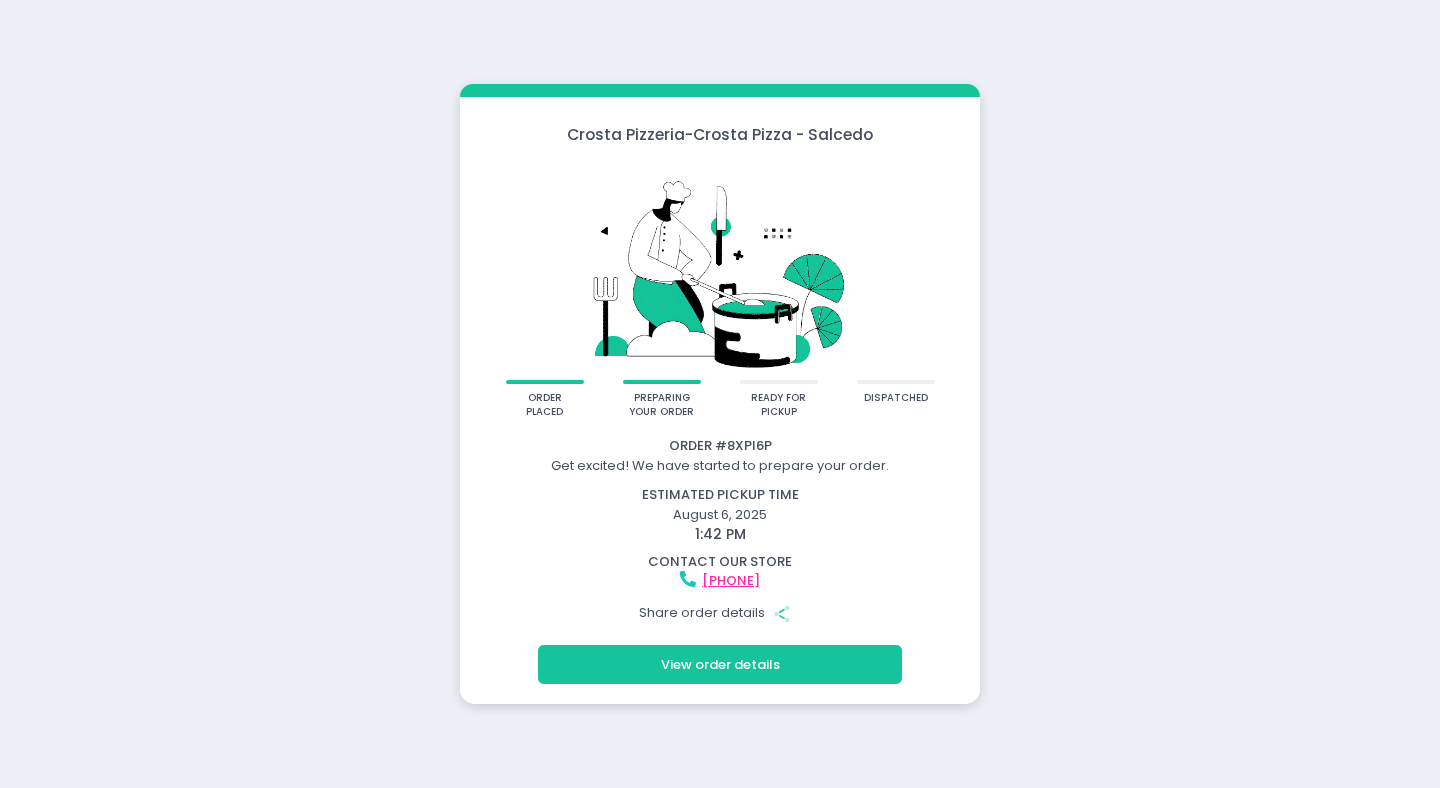click on "View order details" at bounding box center (720, 664) 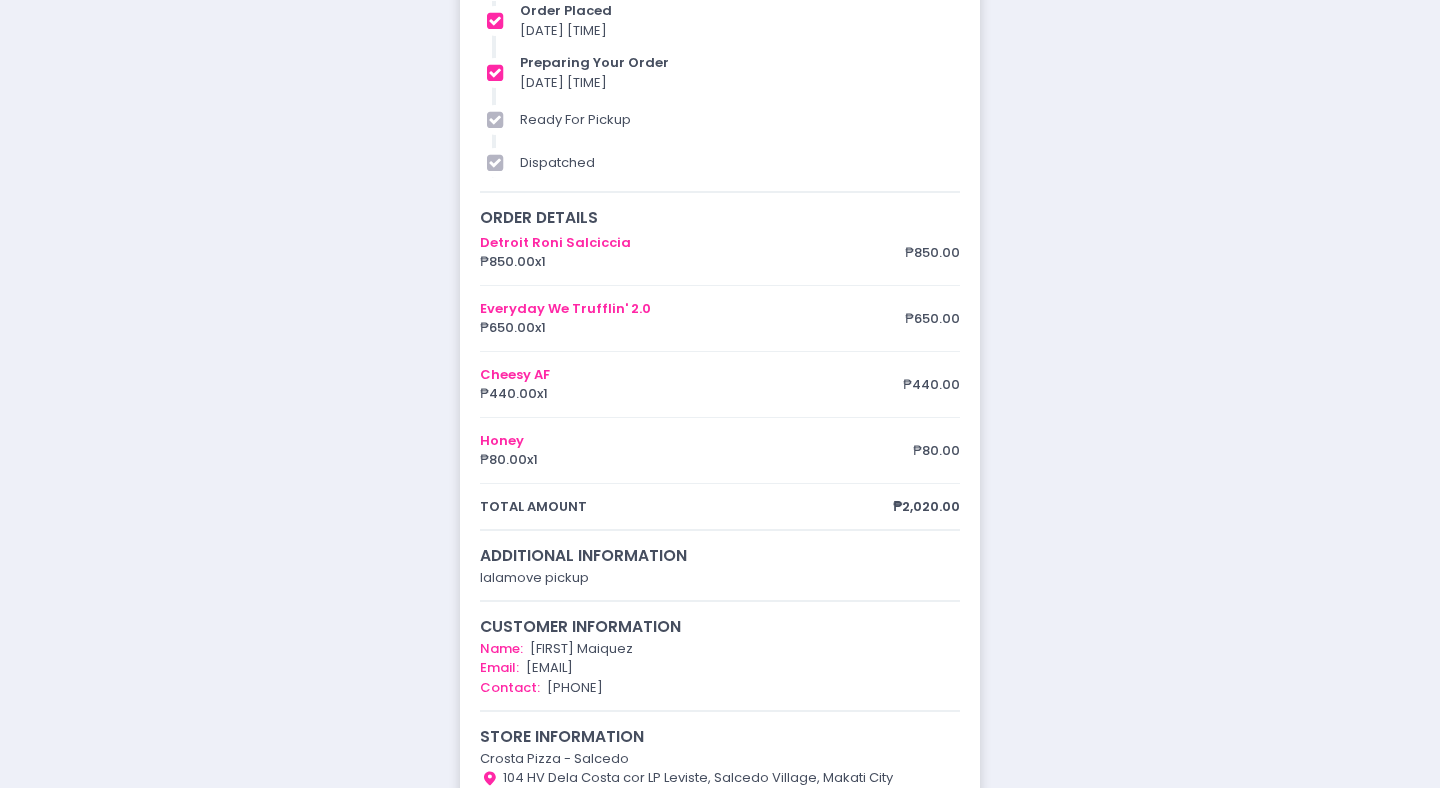 scroll, scrollTop: 0, scrollLeft: 0, axis: both 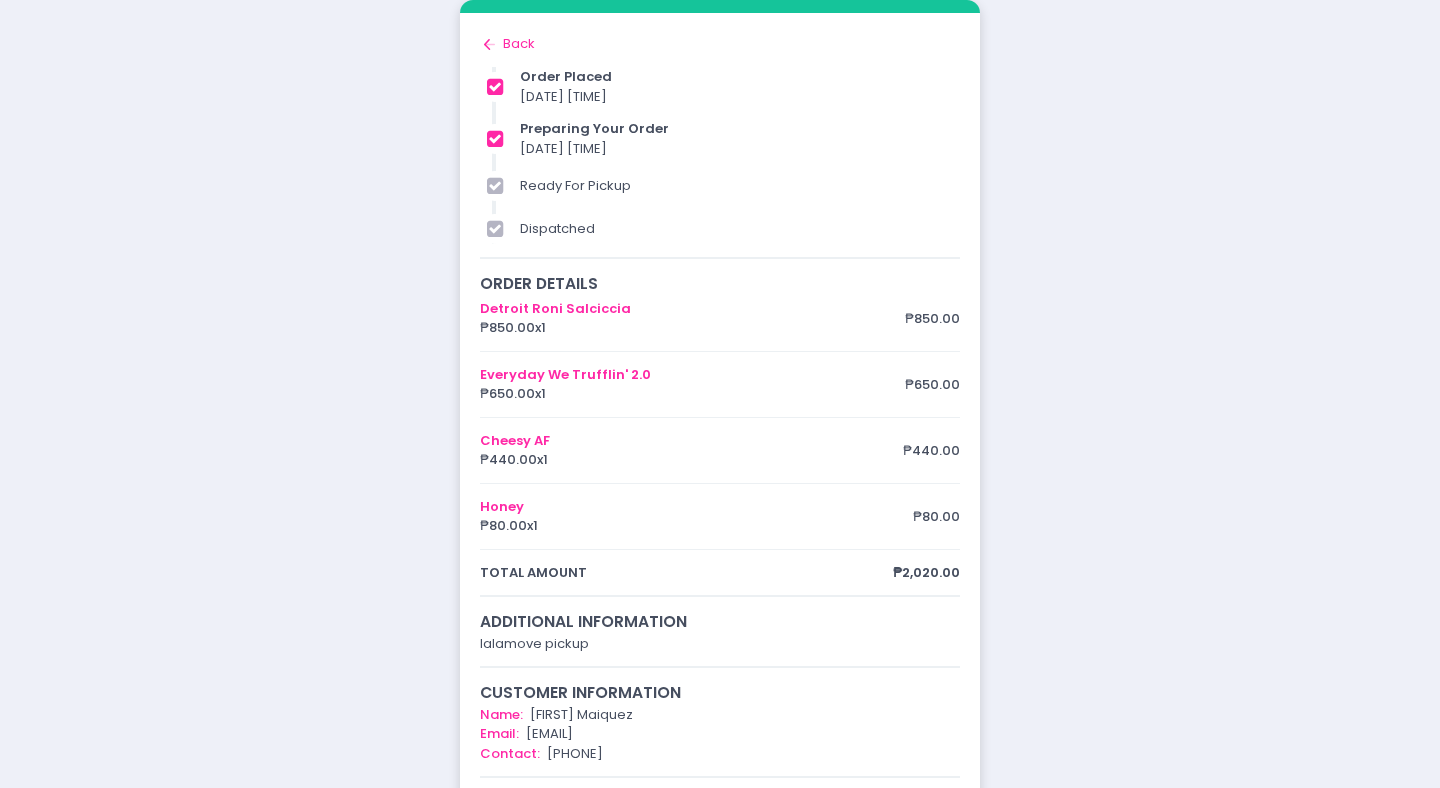 click on "order placed preparing your order ready for pickup dispatched Order # 8XPI6P Get excited! We have started to prepare your order. estimated pickup time August 6, 2025 1:42 PM contact our store [PHONE] Share order details Share Created with Sketch. Back to home Created with Sketch. Back order placed [DATE] [TIME] preparing your order [DATE] [TIME] ready for pickup dispatched order details Detroit Roni Salciccia ₱850.00 x 1 ₱850.00 Everyday We Trufflin' 2.0 ₱650.00 x 1 ₱650.00 Cheesy AF ₱440.00 x 1 ₱440.00 Honey ₱80.00 x 1 ₱80.00 total amount ₱2,020.00 additional information lalamove pickup customer information Name: [FIRST] [LAST] Email: [EMAIL] Contact: [PHONE] store information Crosta Pizza - Salcedo Location Created with Sketch. 104 HV Dela Costa cor LP Leviste, [CITY], [STATE] Contact Number Created with Sketch. [PHONE] Pickup schedule" at bounding box center [720, 489] 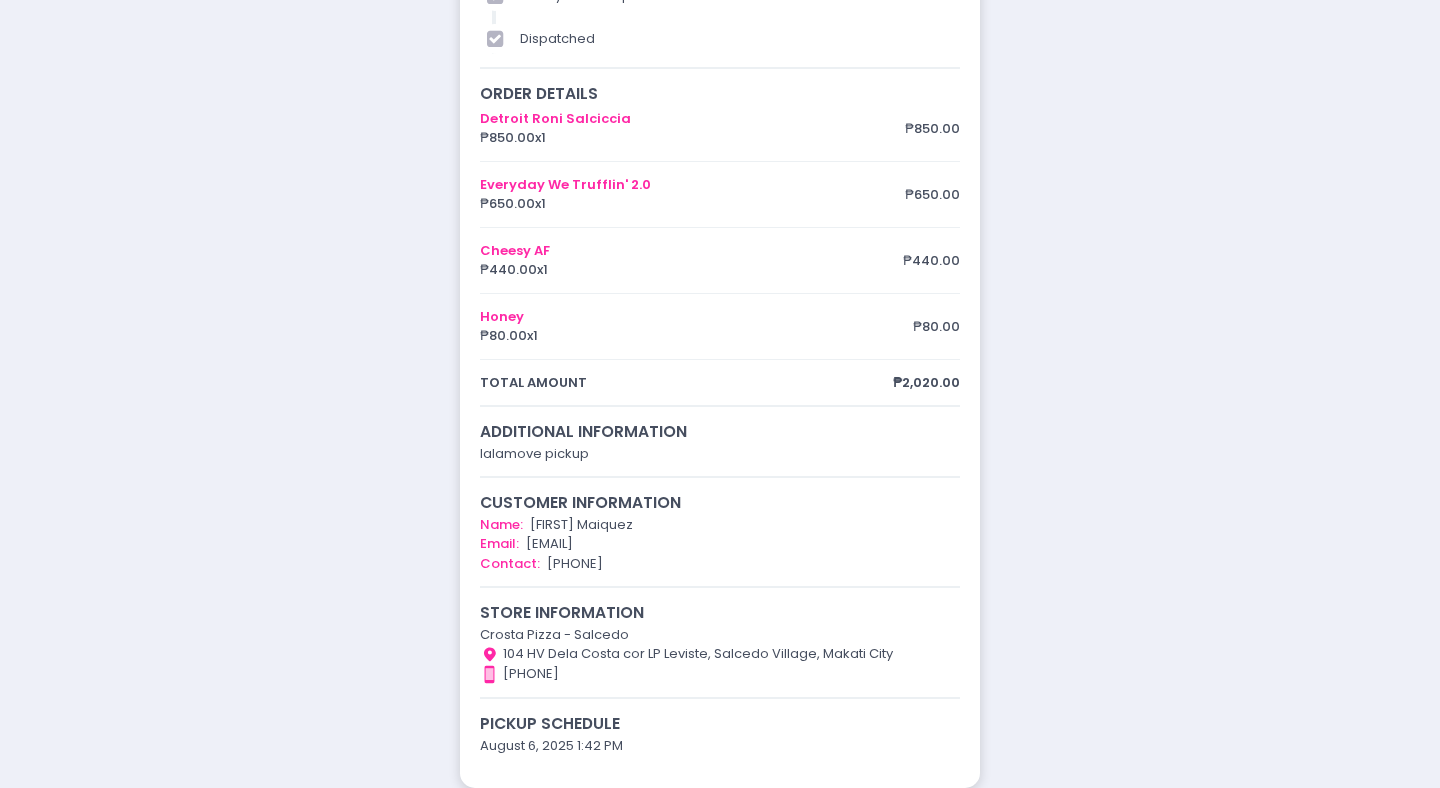 scroll, scrollTop: 0, scrollLeft: 0, axis: both 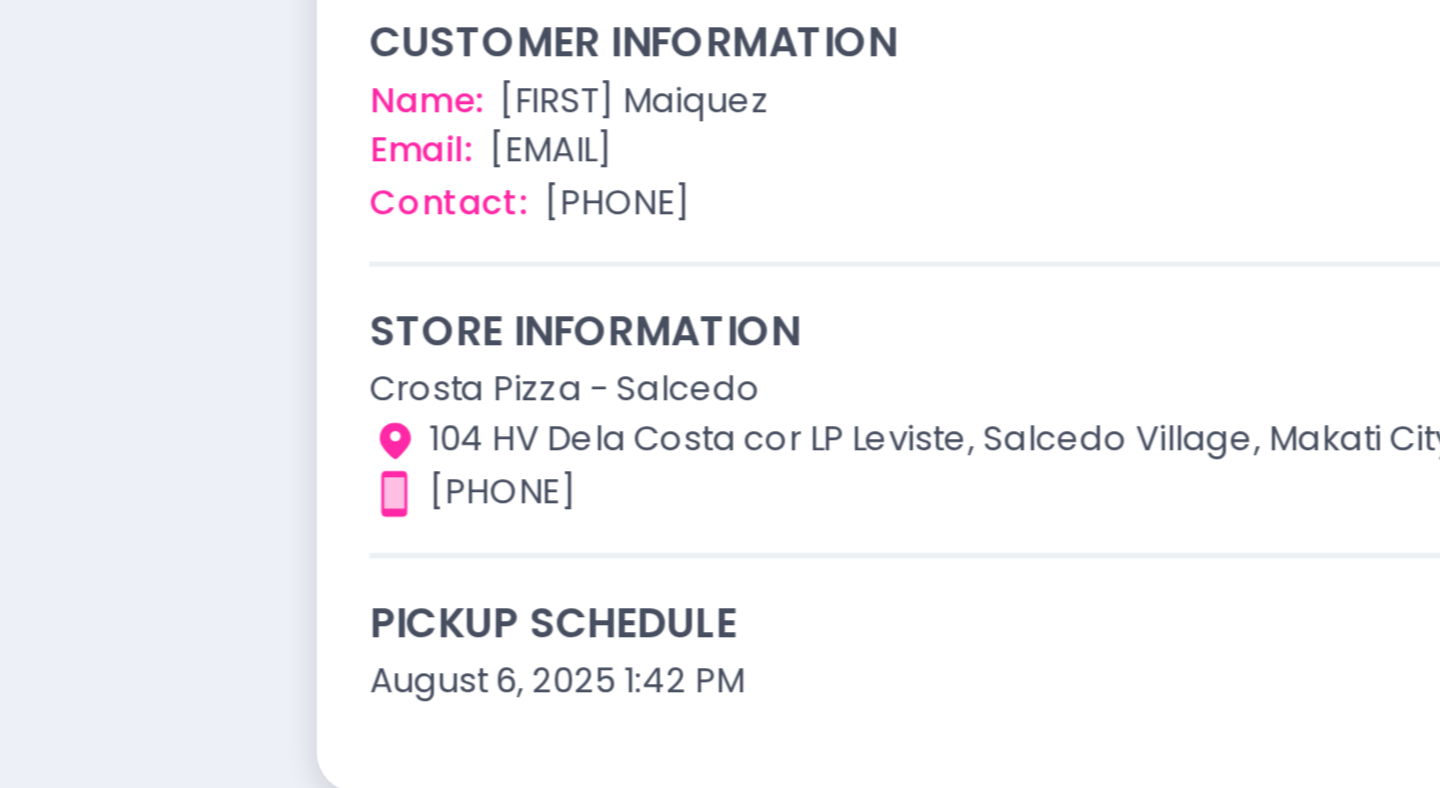 click on "Contact Number Created with Sketch. [PHONE]" at bounding box center [720, 674] 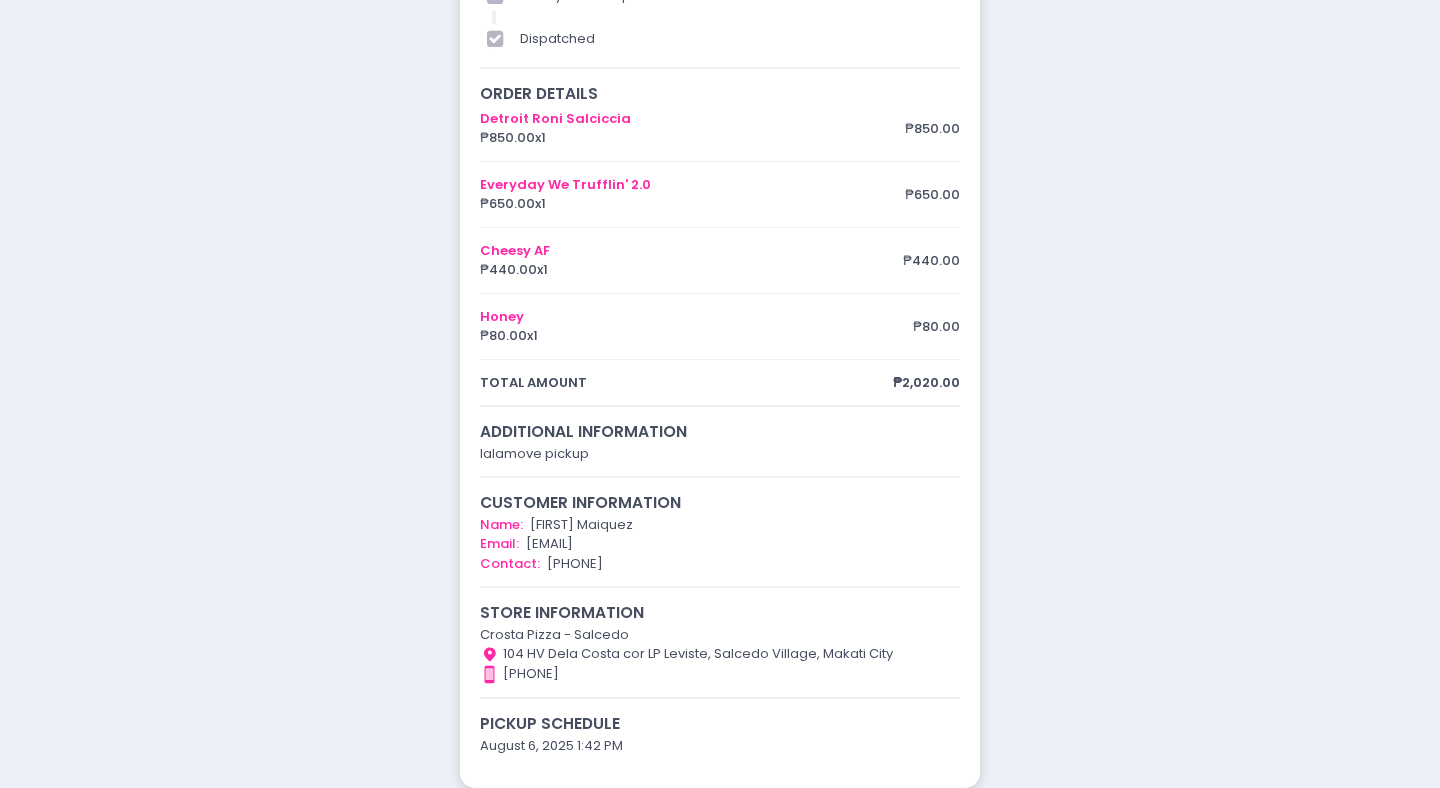 click on "Back to home Created with Sketch. Back order placed [DATE] [TIME] preparing your order [DATE] [TIME] ready for pickup dispatched order details Detroit Roni Salciccia ₱850.00 x 1 ₱850.00 Everyday We Trufflin' 2.0 ₱650.00 x 1 ₱650.00 Cheesy AF ₱440.00 x 1 ₱440.00 Honey ₱80.00 x 1 ₱80.00 total amount ₱2,020.00 additional information lalamove pickup customer information Name: [FIRST] [LAST] Email: [EMAIL] Contact: [PHONE] store information Crosta Pizza - Salcedo Location Created with Sketch. 104 HV Dela Costa cor LP Leviste, [CITY], [STATE] Contact Number Created with Sketch. [PHONE] Pickup schedule August 6, 2025 1:42 PM" at bounding box center (720, 299) 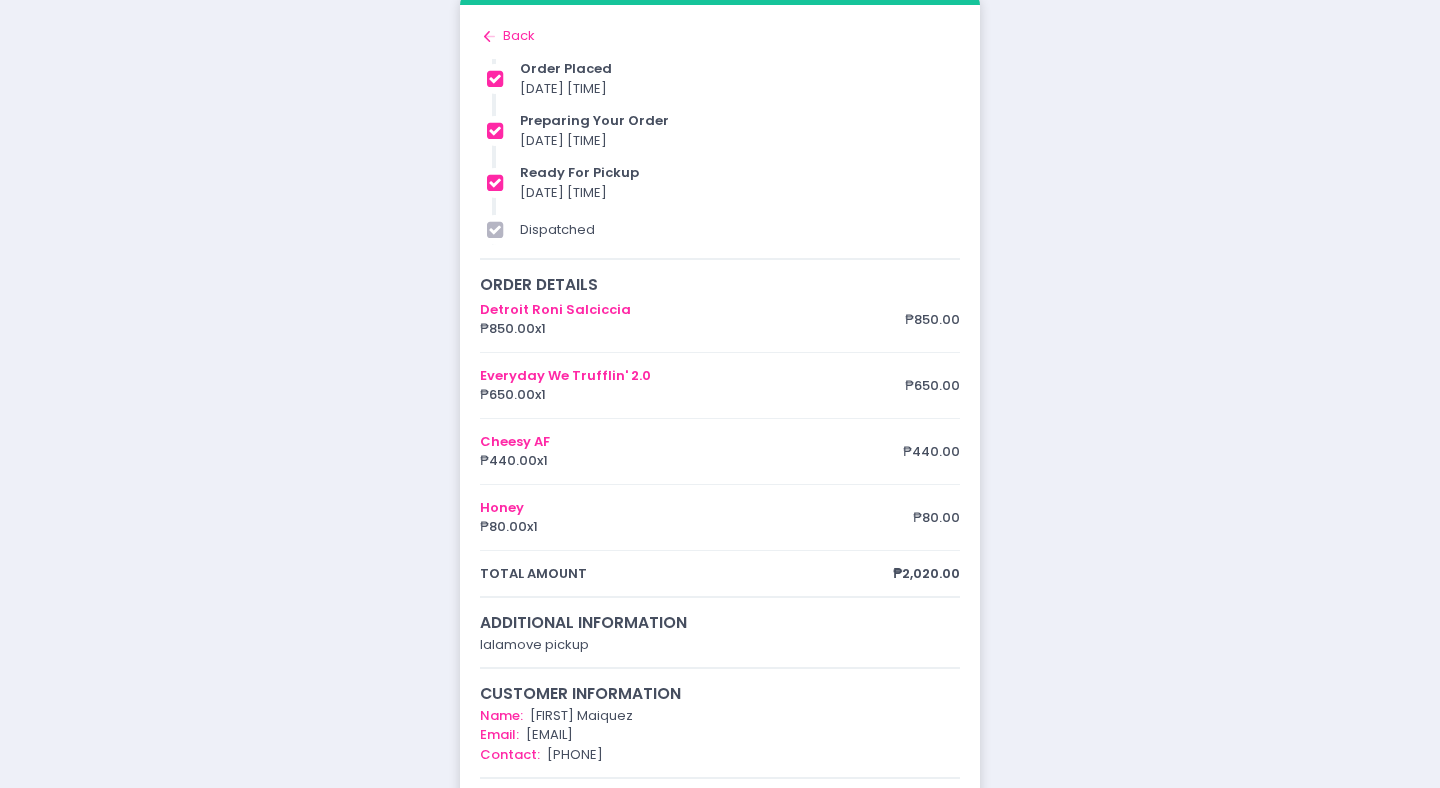 scroll, scrollTop: 3, scrollLeft: 0, axis: vertical 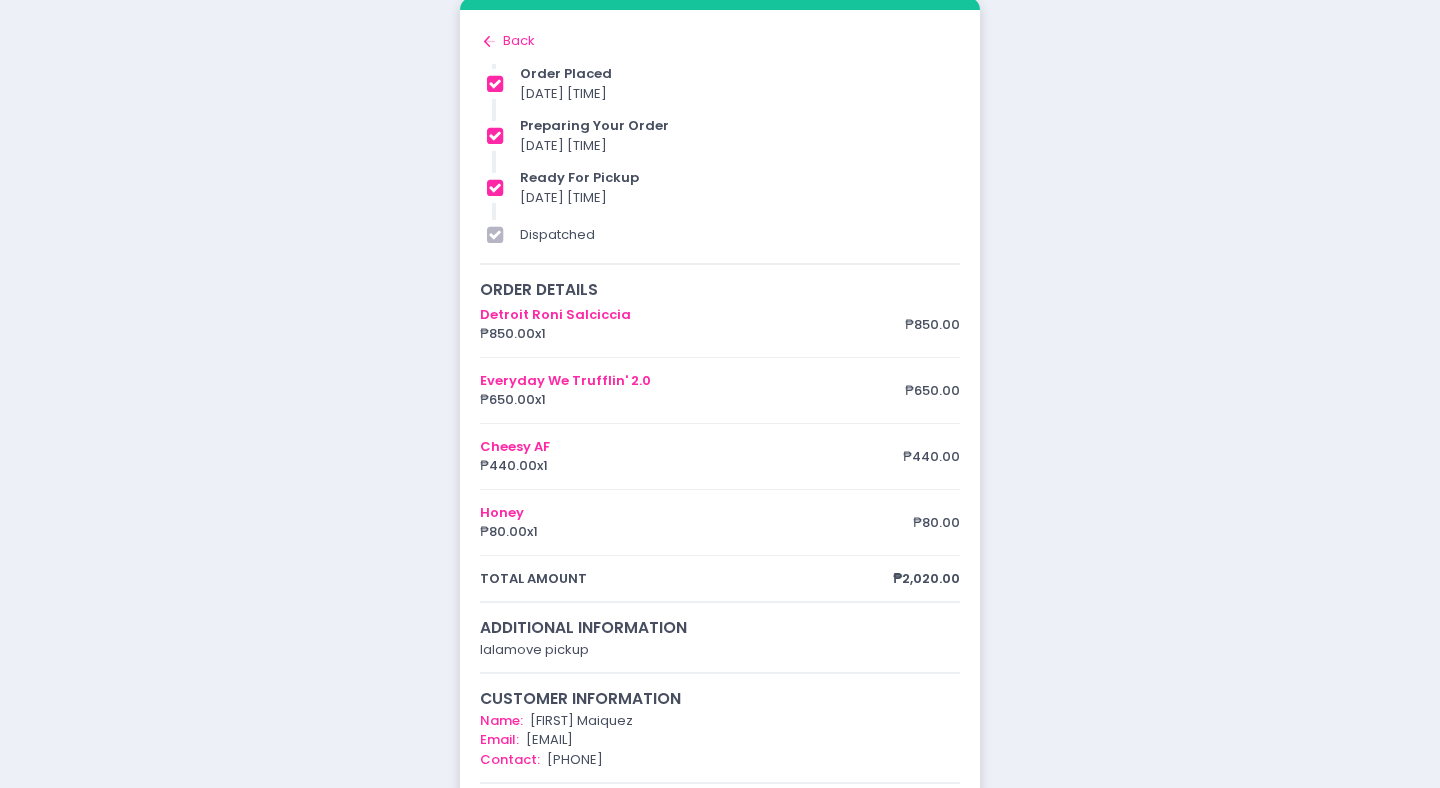 click on "order placed preparing your order ready for pickup dispatched Order # 8XPI6P See you at the store! estimated pickup time August 6, 2025 1:42 PM contact our store [PHONE] Share order details Share Created with Sketch. Back to home Created with Sketch. Back order placed [DATE] [TIME] preparing your order [DATE] [TIME] ready for pickup [DATE] [TIME] dispatched order details Detroit Roni Salciccia ₱850.00 x 1 ₱850.00 Everyday We Trufflin' 2.0 ₱650.00 x 1 ₱650.00 Cheesy AF ₱440.00 x 1 ₱440.00 Honey ₱80.00 x 1 ₱80.00 total amount ₱2,020.00 additional information lalamove pickup customer information Name: [FIRST] [LAST] Email: [EMAIL] Contact: [PHONE] store information Crosta Pizza - Salcedo Location Created with Sketch. 104 HV Dela Costa cor LP Leviste, [CITY], [STATE] Contact Number Created with Sketch. [PHONE] Pickup schedule August 6, 2025" at bounding box center [720, 490] 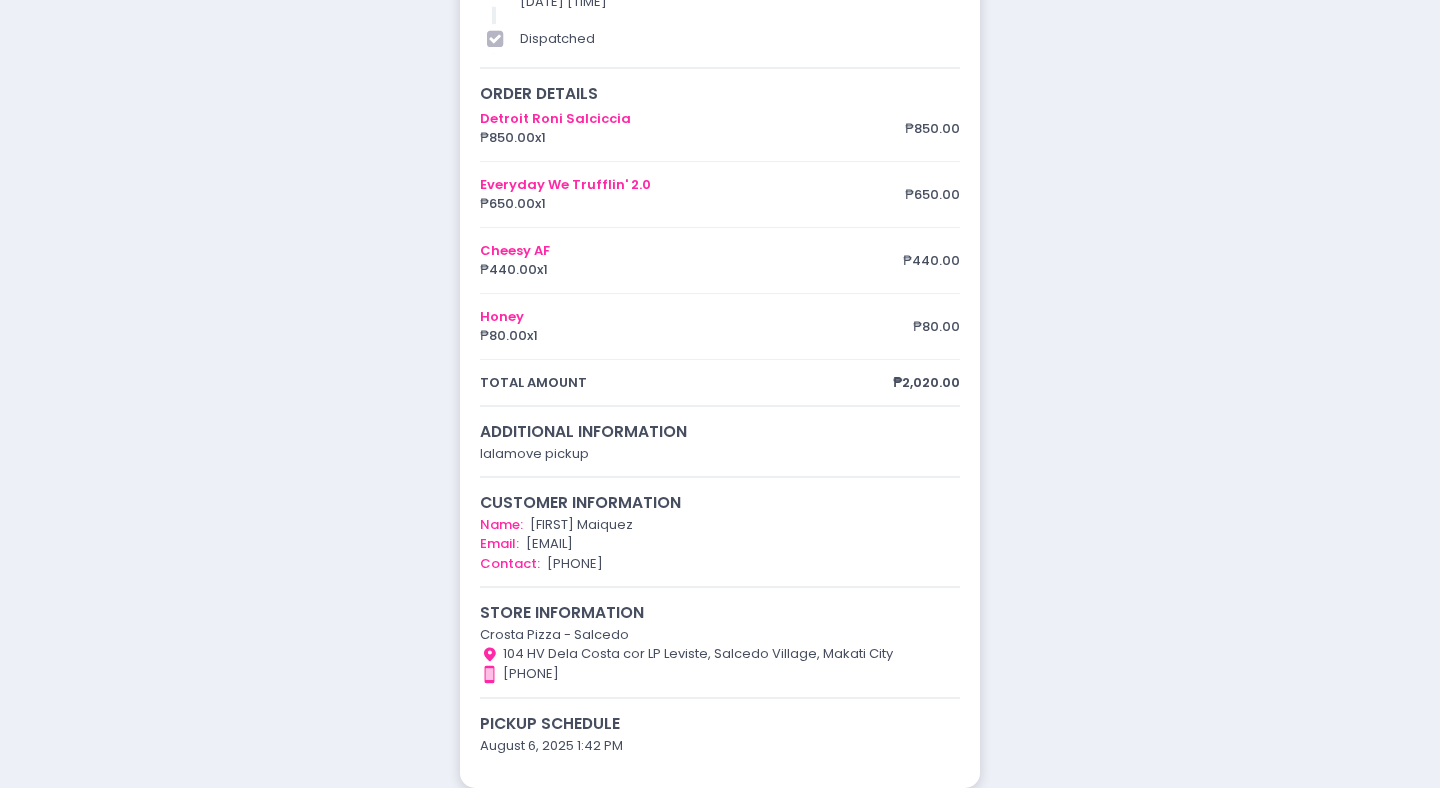 scroll, scrollTop: 0, scrollLeft: 0, axis: both 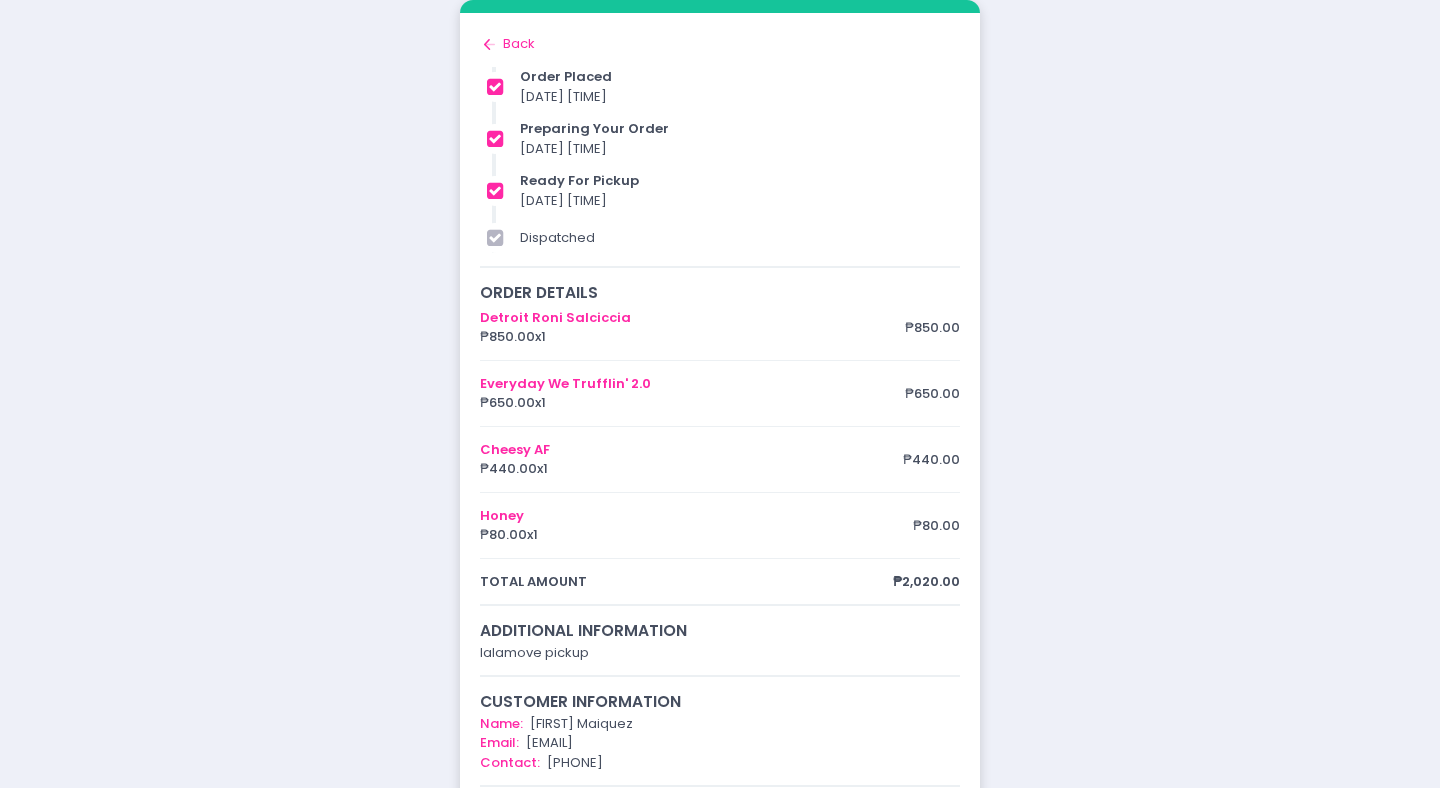 click on "order placed preparing your order ready for pickup dispatched Order # 8XPI6P See you at the store! estimated pickup time August 6, 2025 1:42 PM contact our store [PHONE] Share order details Share Created with Sketch. Back to home Created with Sketch. Back order placed [DATE] [TIME] preparing your order [DATE] [TIME] ready for pickup [DATE] [TIME] dispatched order details Detroit Roni Salciccia ₱850.00 x 1 ₱850.00 Everyday We Trufflin' 2.0 ₱650.00 x 1 ₱650.00 Cheesy AF ₱440.00 x 1 ₱440.00 Honey ₱80.00 x 1 ₱80.00 total amount ₱2,020.00 additional information lalamove pickup customer information Name: [FIRST] [LAST] Email: [EMAIL] Contact: [PHONE] store information Crosta Pizza - Salcedo Location Created with Sketch. 104 HV Dela Costa cor LP Leviste, [CITY], [STATE] Contact Number Created with Sketch. [PHONE] Pickup schedule August 6, 2025" at bounding box center [720, 493] 